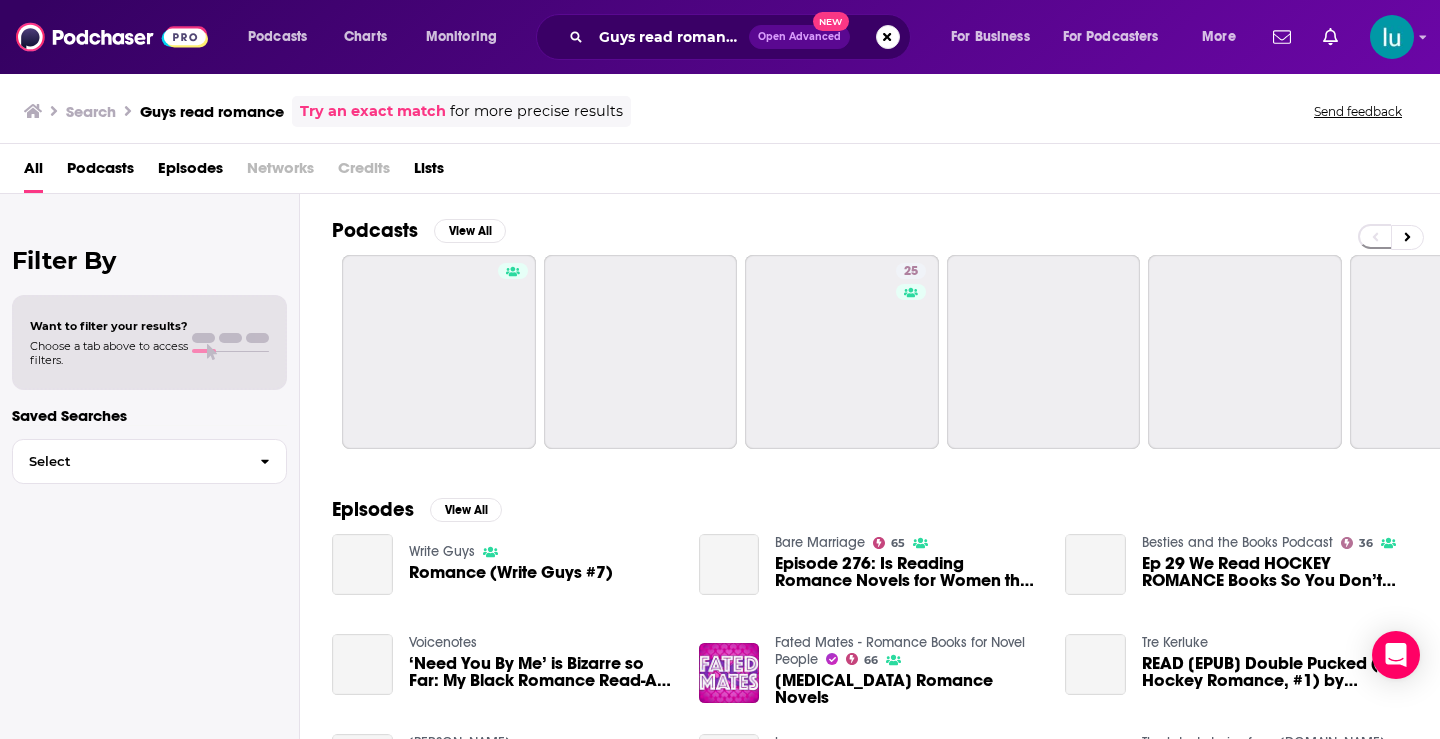 scroll, scrollTop: 0, scrollLeft: 0, axis: both 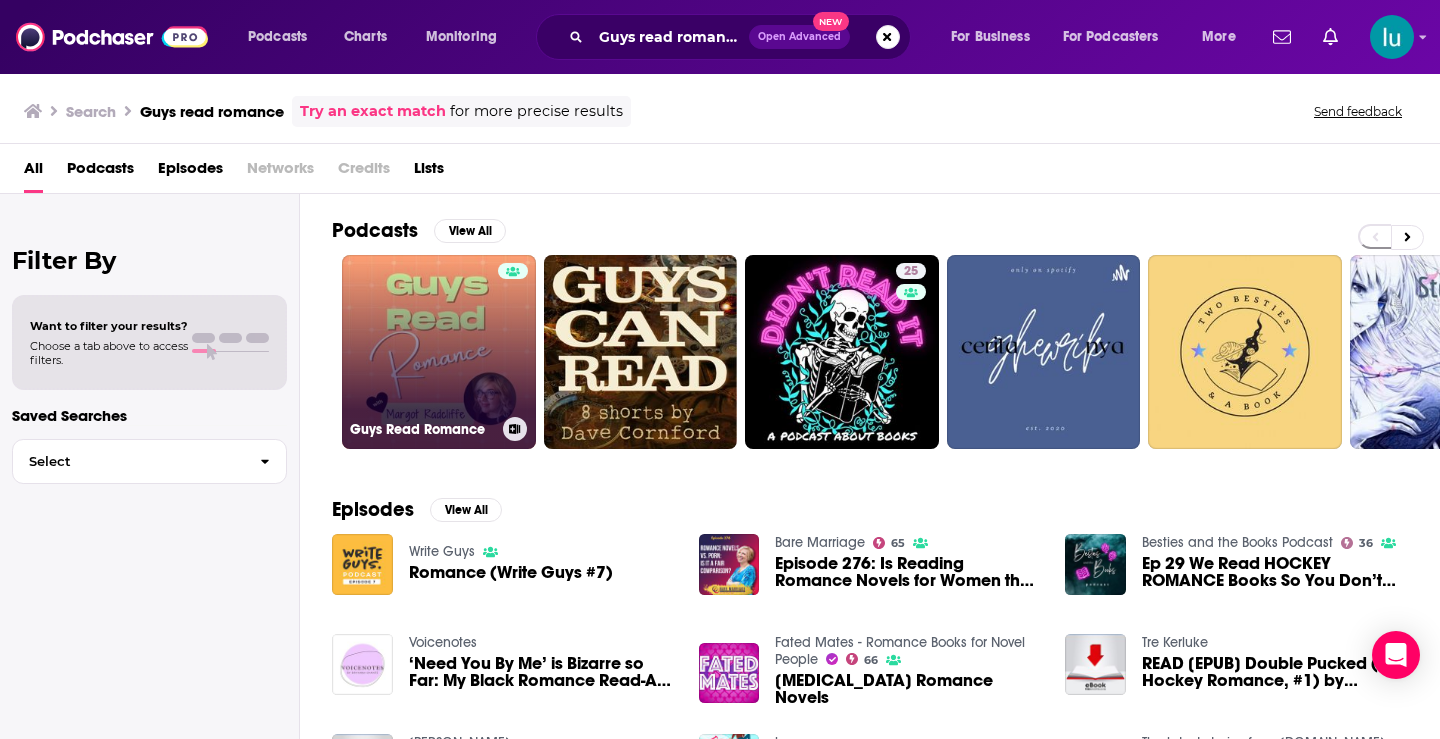 click on "Guys Read Romance" at bounding box center [439, 352] 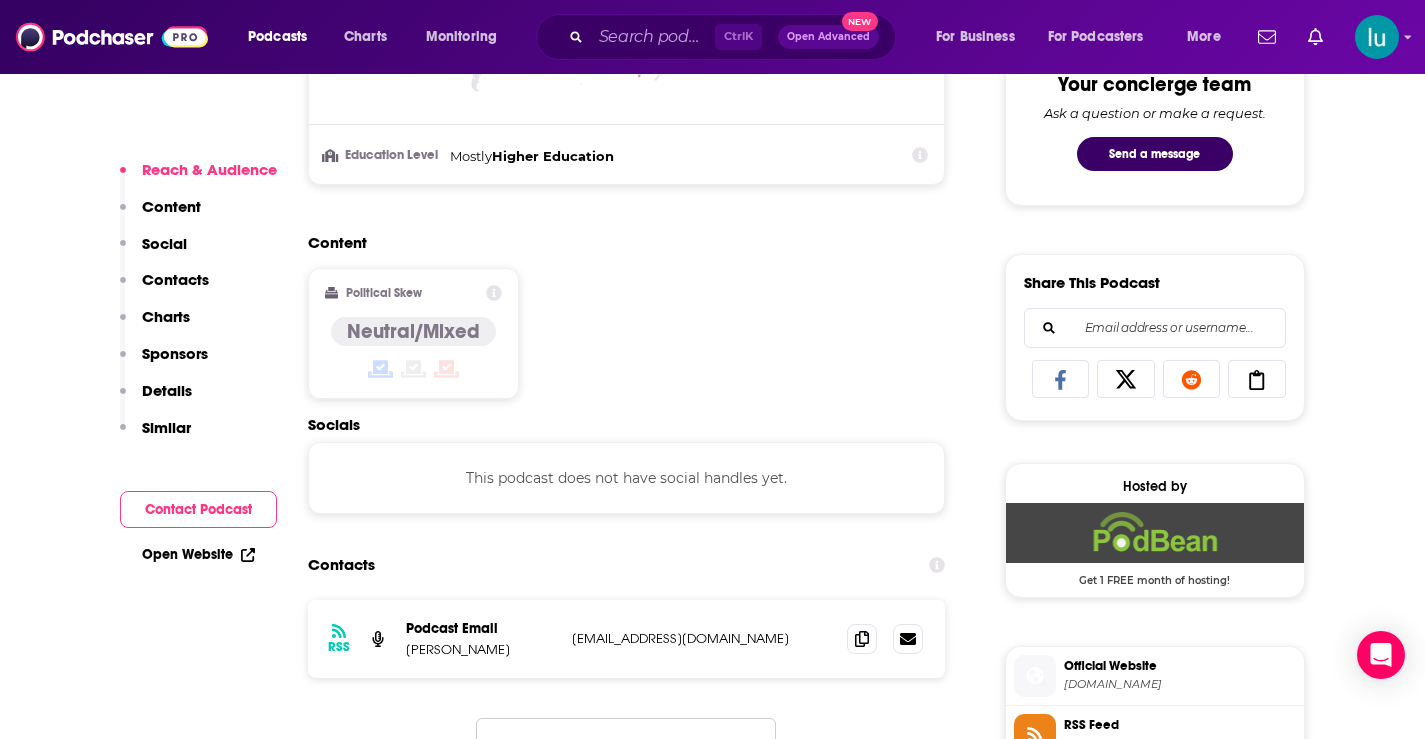 scroll, scrollTop: 1145, scrollLeft: 0, axis: vertical 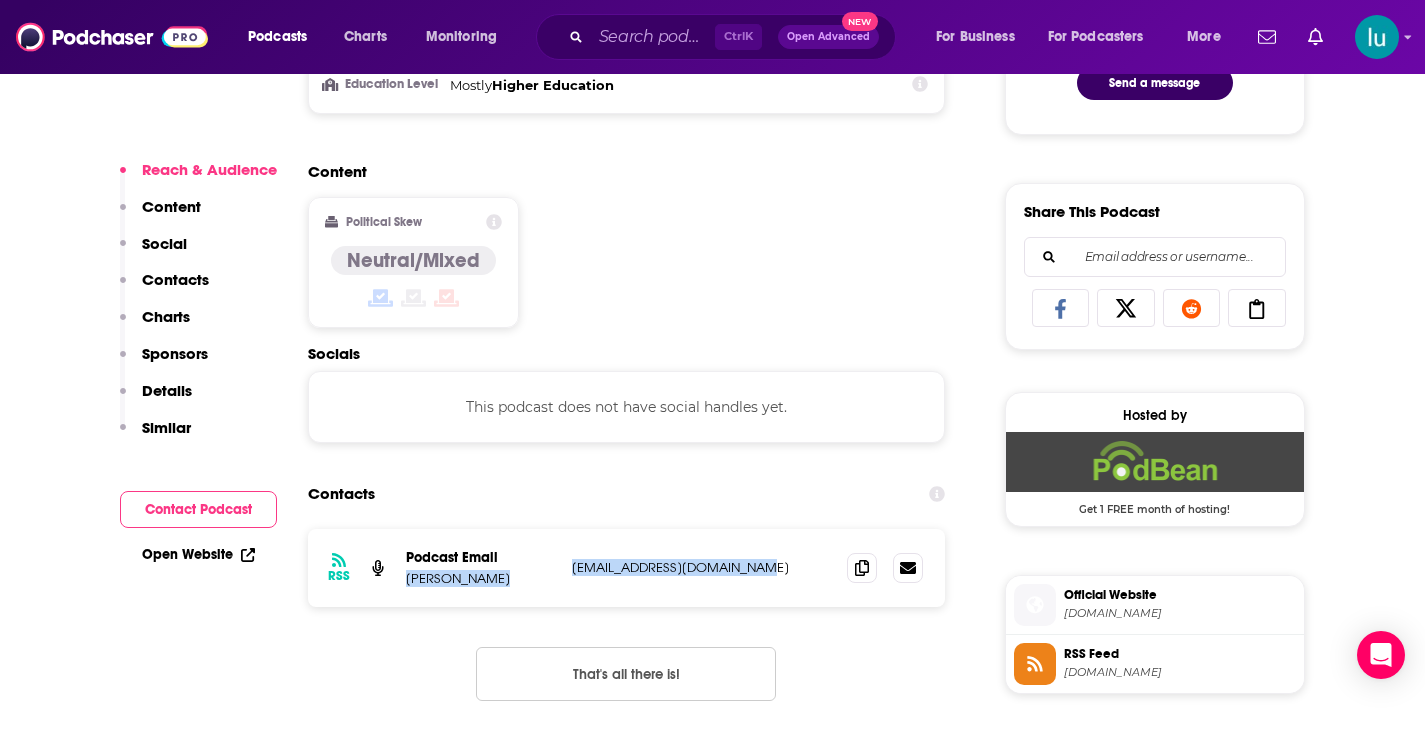 drag, startPoint x: 760, startPoint y: 567, endPoint x: 558, endPoint y: 566, distance: 202.00247 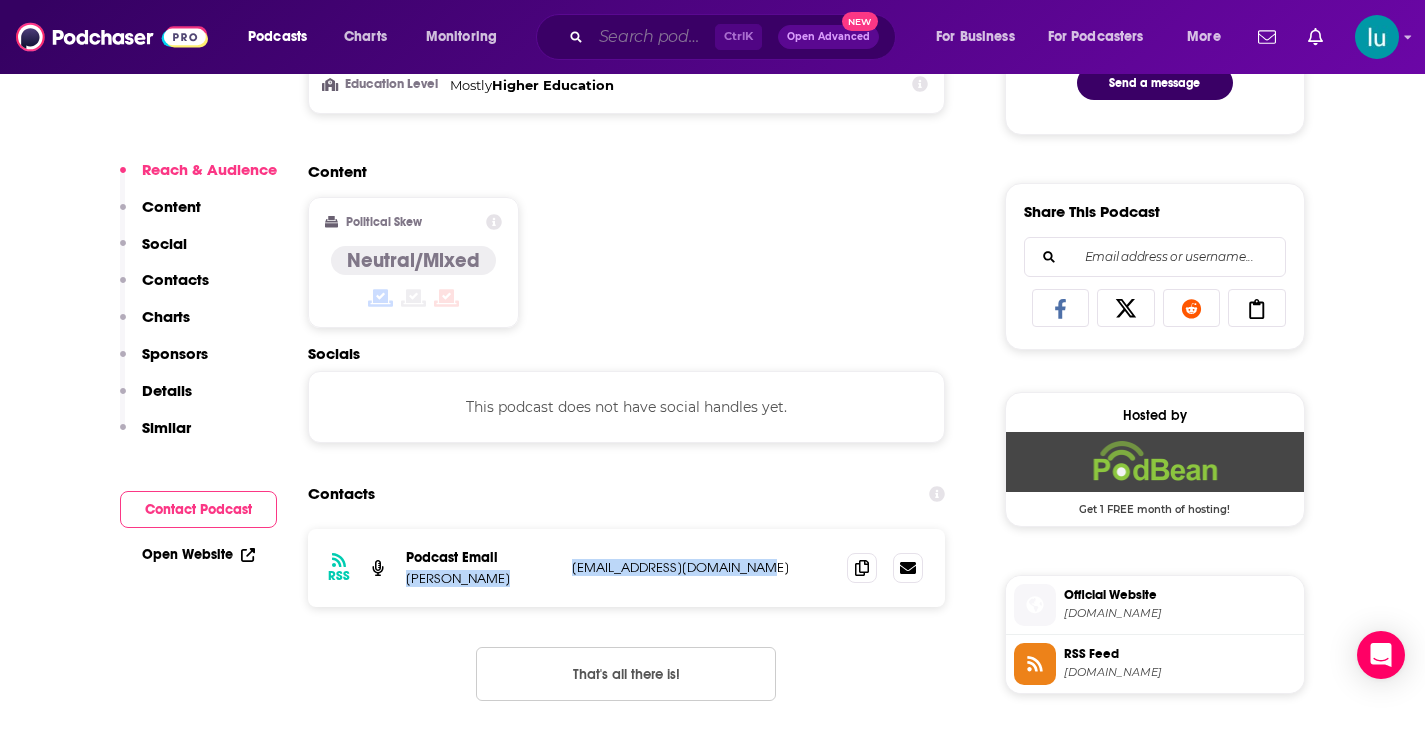 click at bounding box center [653, 37] 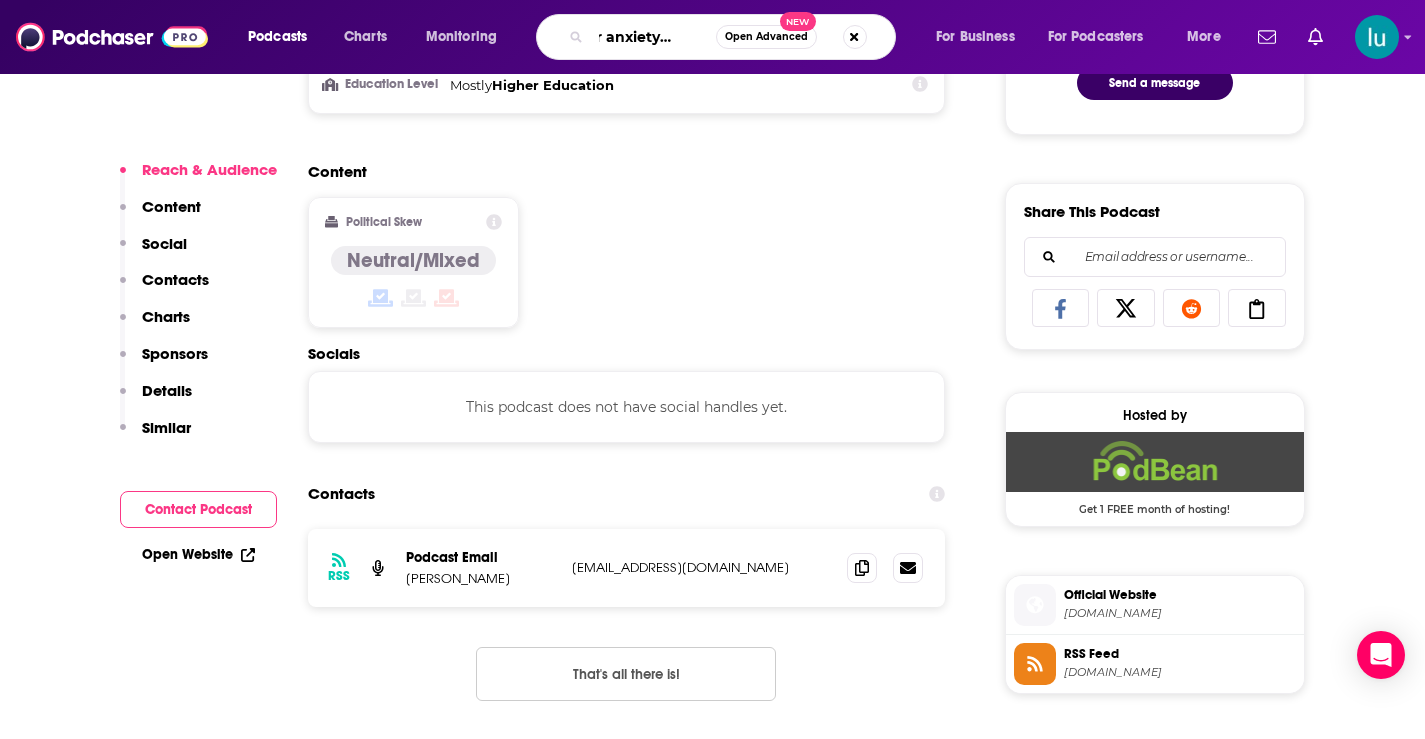 type on "your anxiety toolkit" 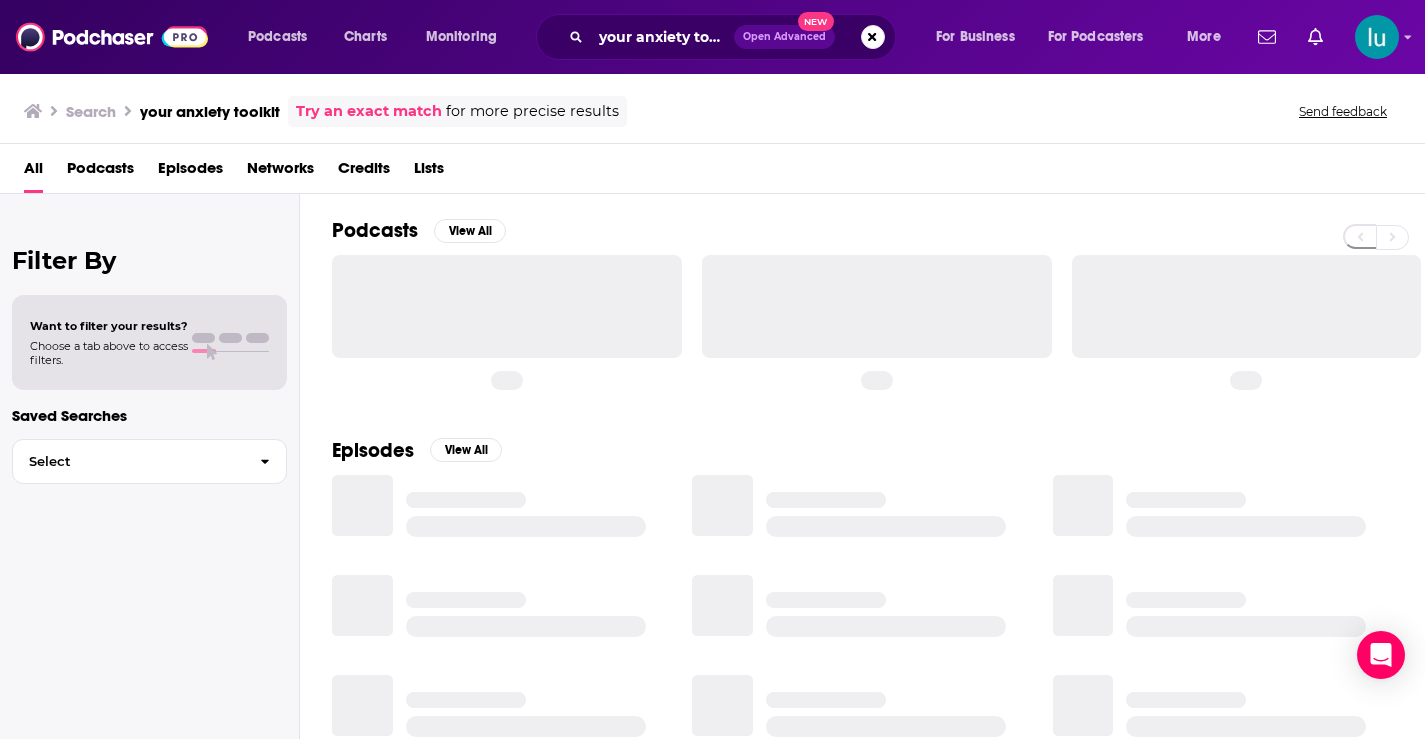 scroll, scrollTop: 0, scrollLeft: 0, axis: both 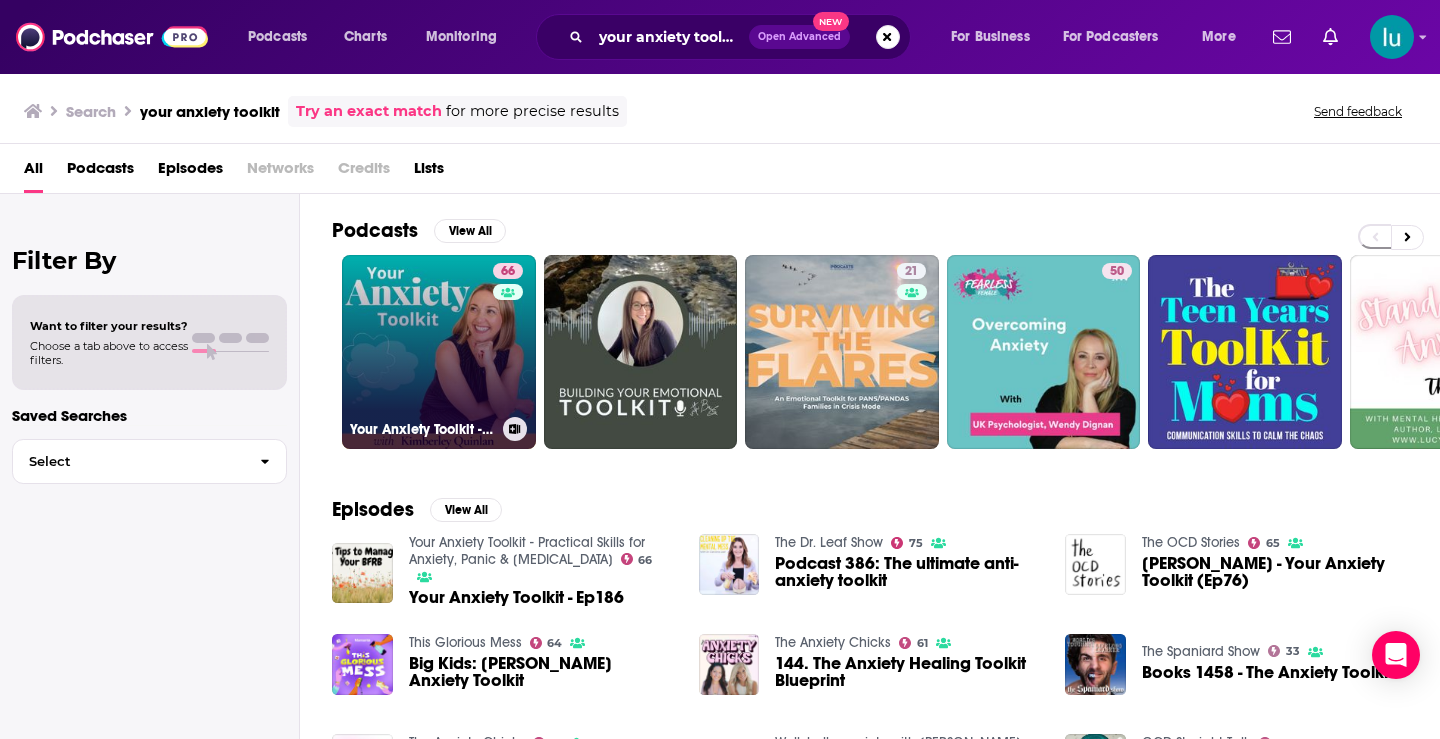 click on "66 Your Anxiety Toolkit - Practical Skills for Anxiety, Panic & [MEDICAL_DATA]" at bounding box center (439, 352) 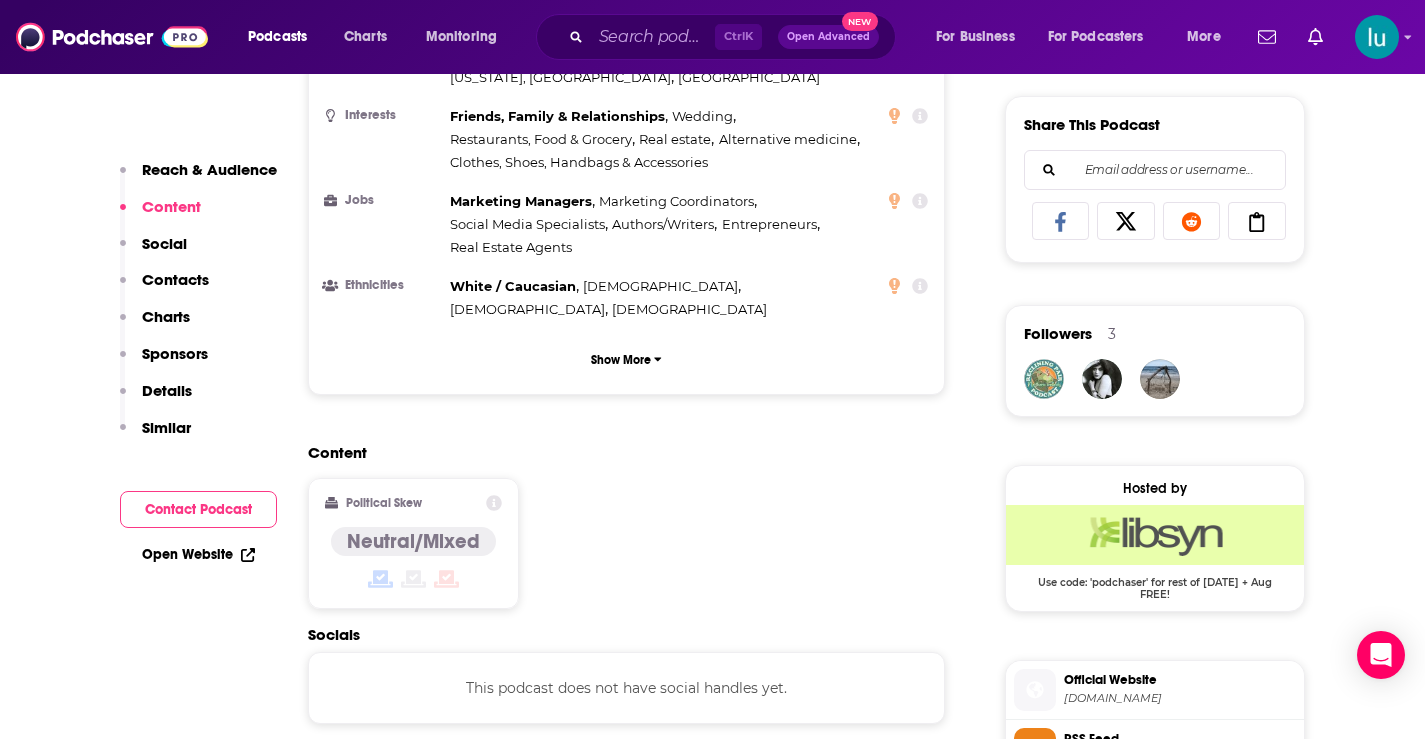 scroll, scrollTop: 1365, scrollLeft: 0, axis: vertical 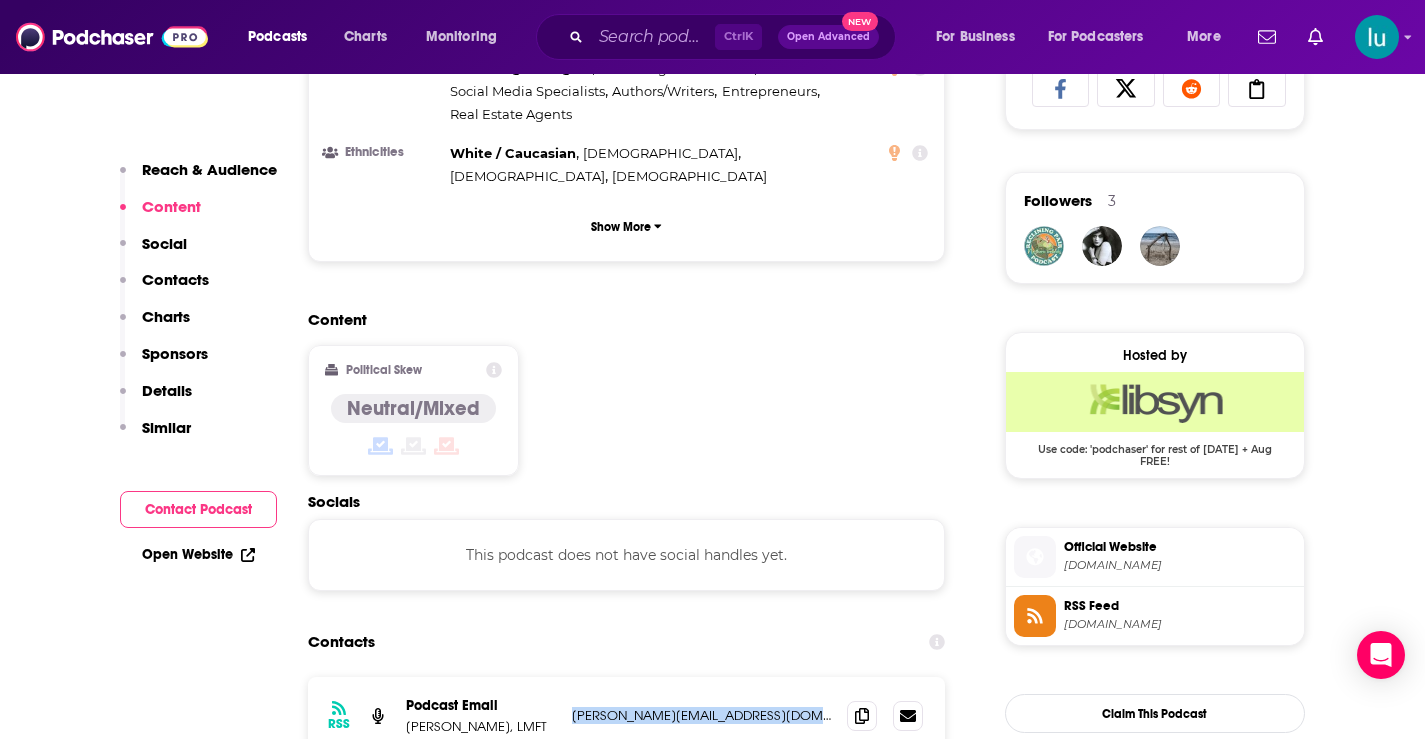 drag, startPoint x: 808, startPoint y: 638, endPoint x: 568, endPoint y: 642, distance: 240.03333 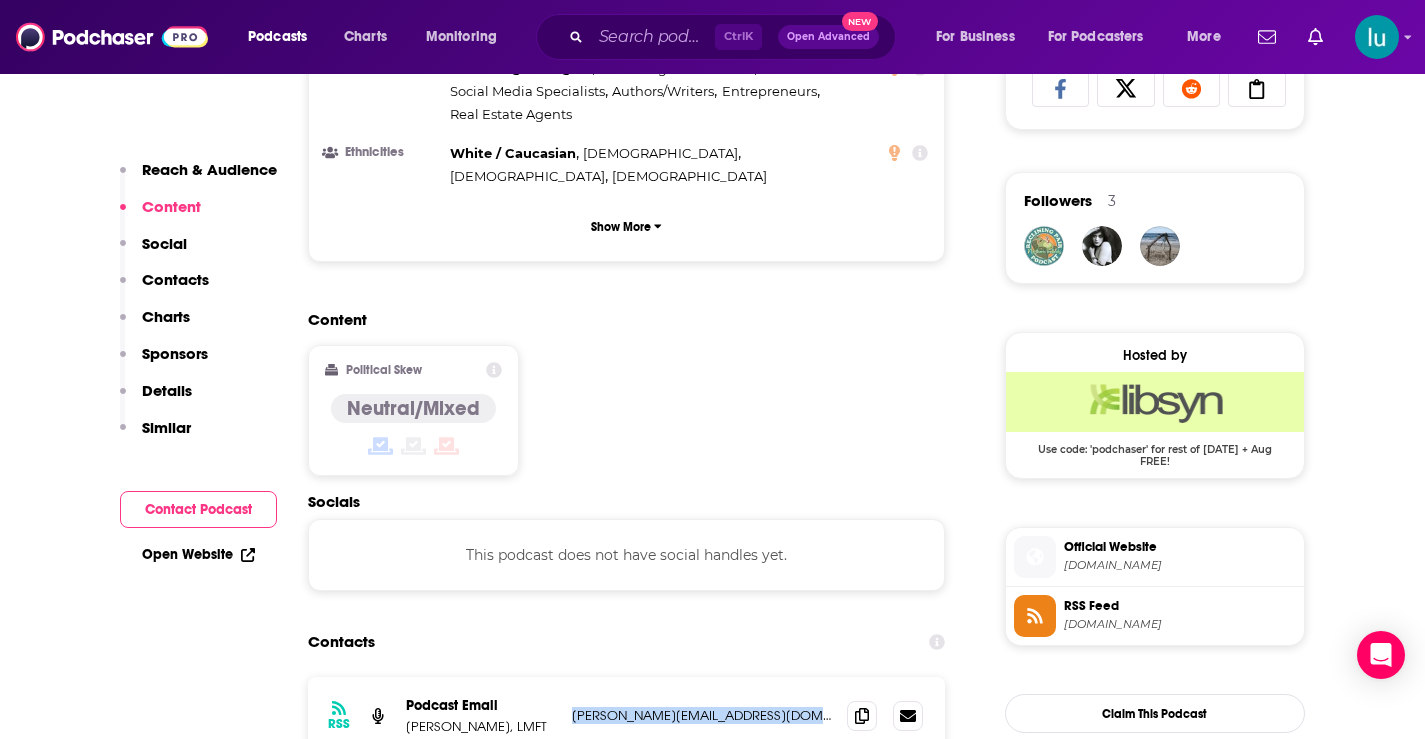 copy on "[PERSON_NAME][EMAIL_ADDRESS][DOMAIN_NAME]" 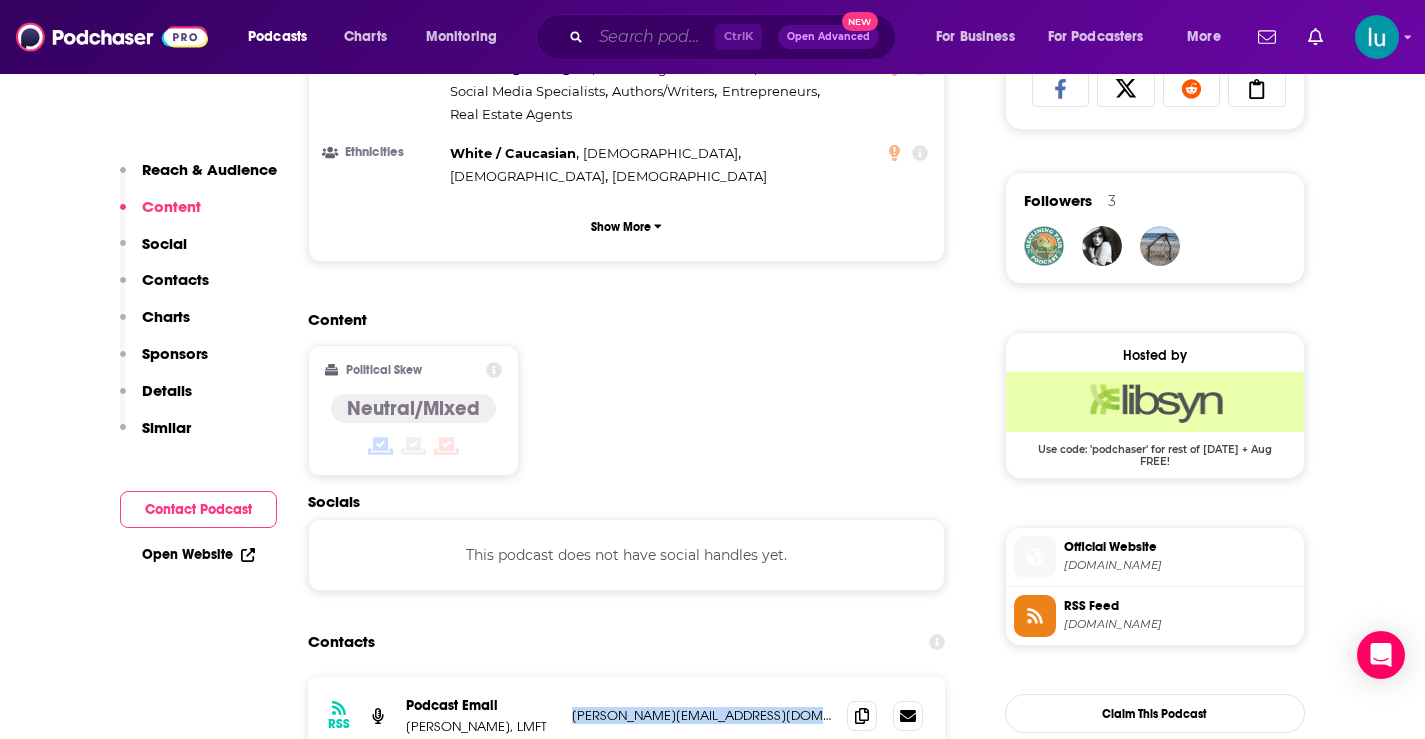 click at bounding box center (653, 37) 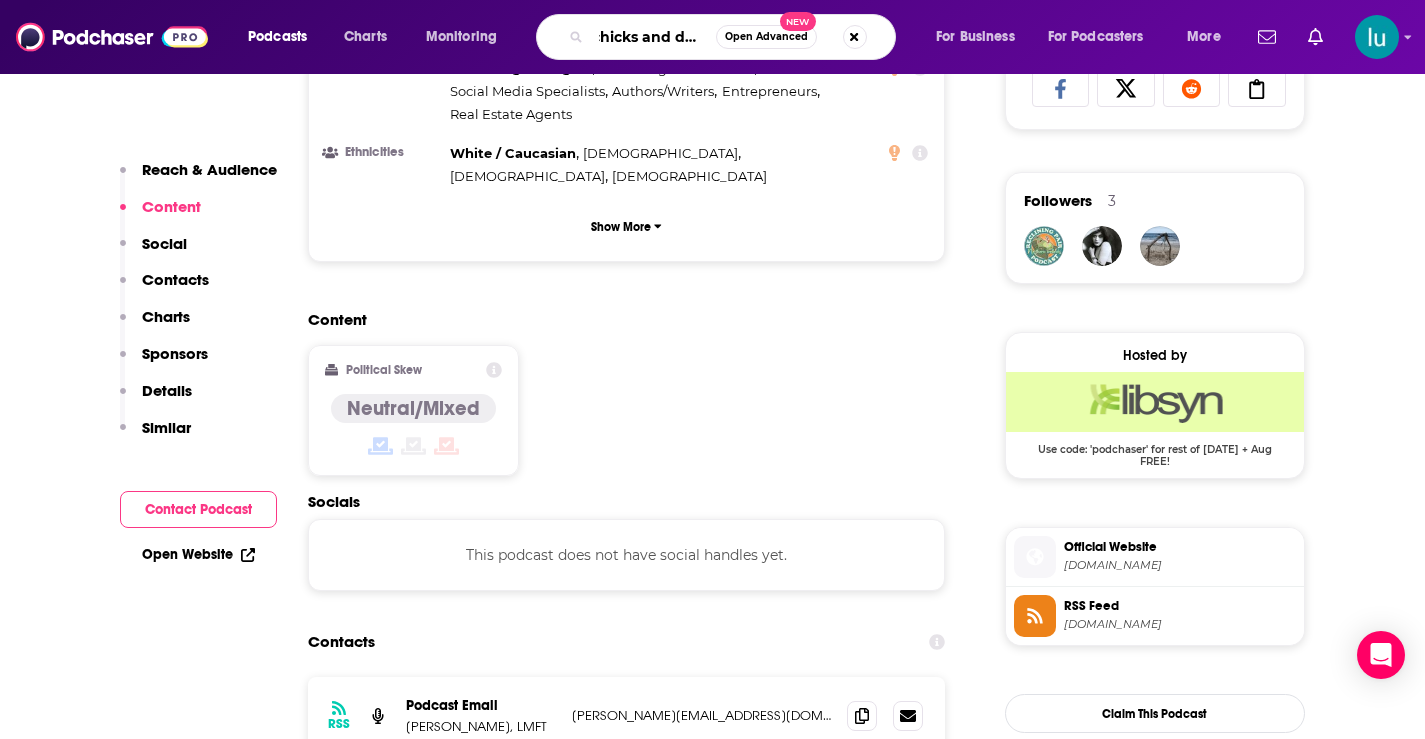 type on "chicks and dicks" 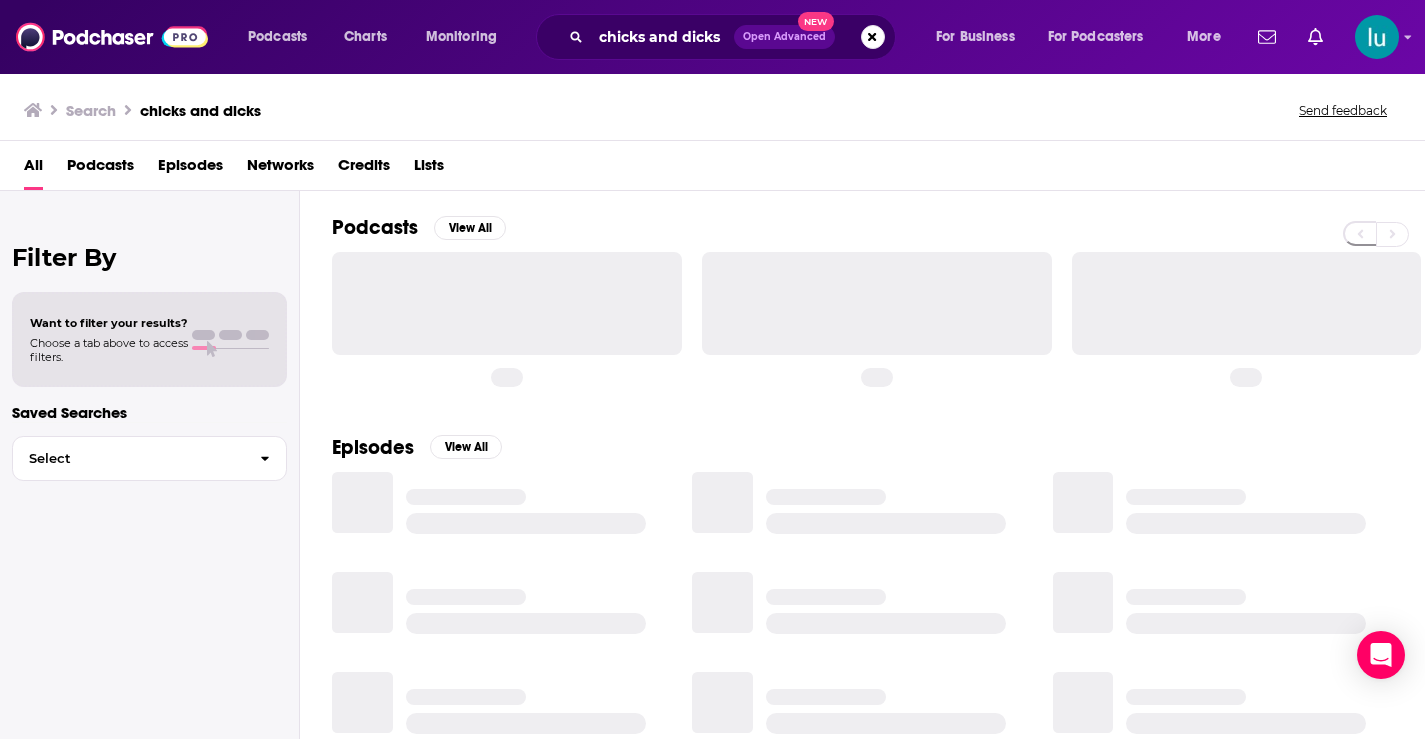 scroll, scrollTop: 0, scrollLeft: 0, axis: both 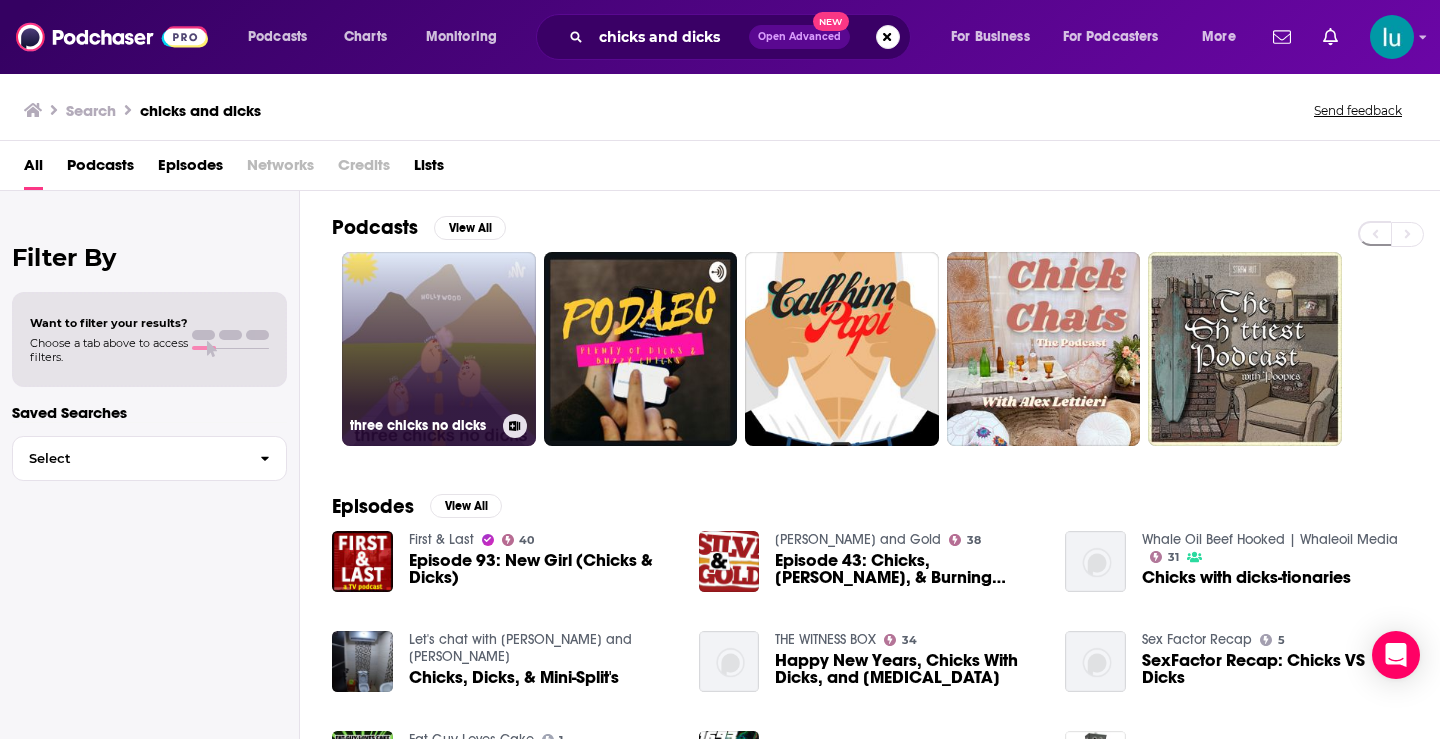 click on "three chicks no dicks" at bounding box center [439, 349] 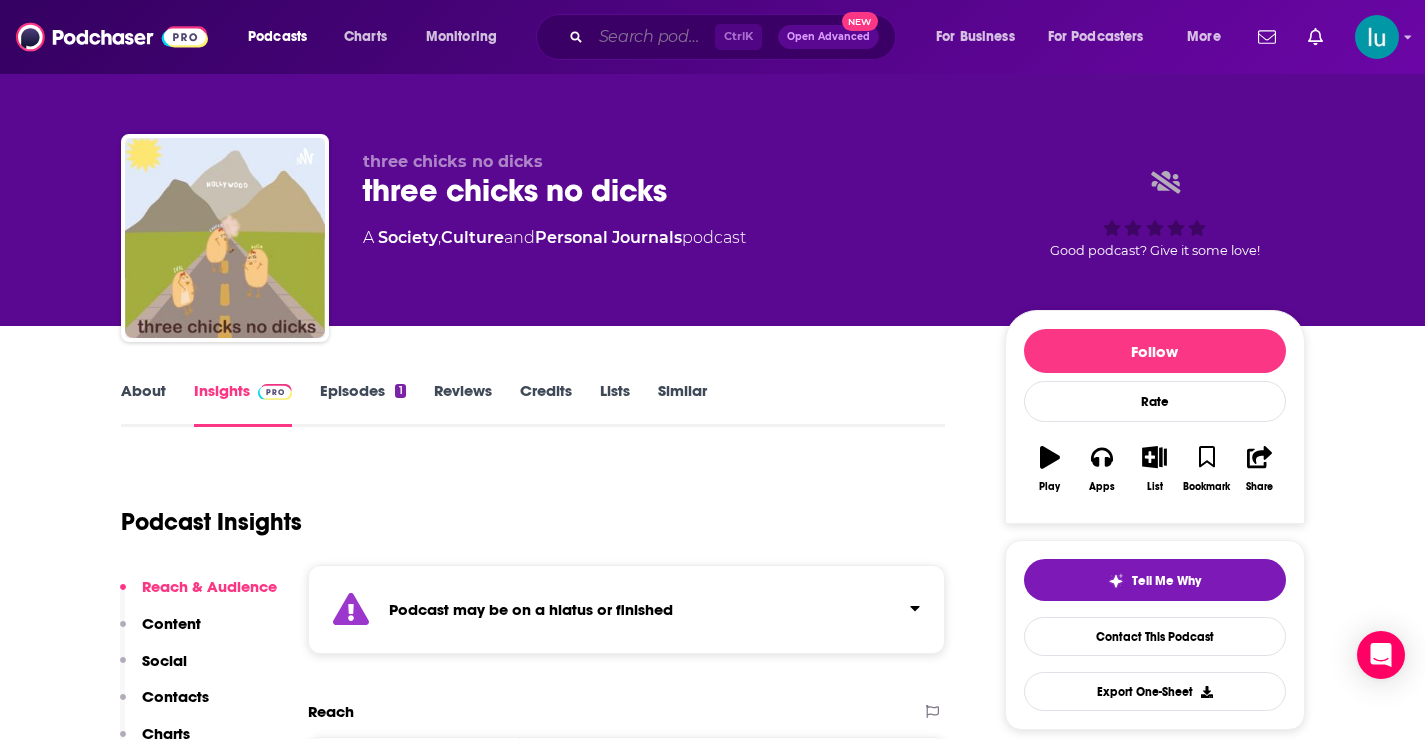 click at bounding box center (653, 37) 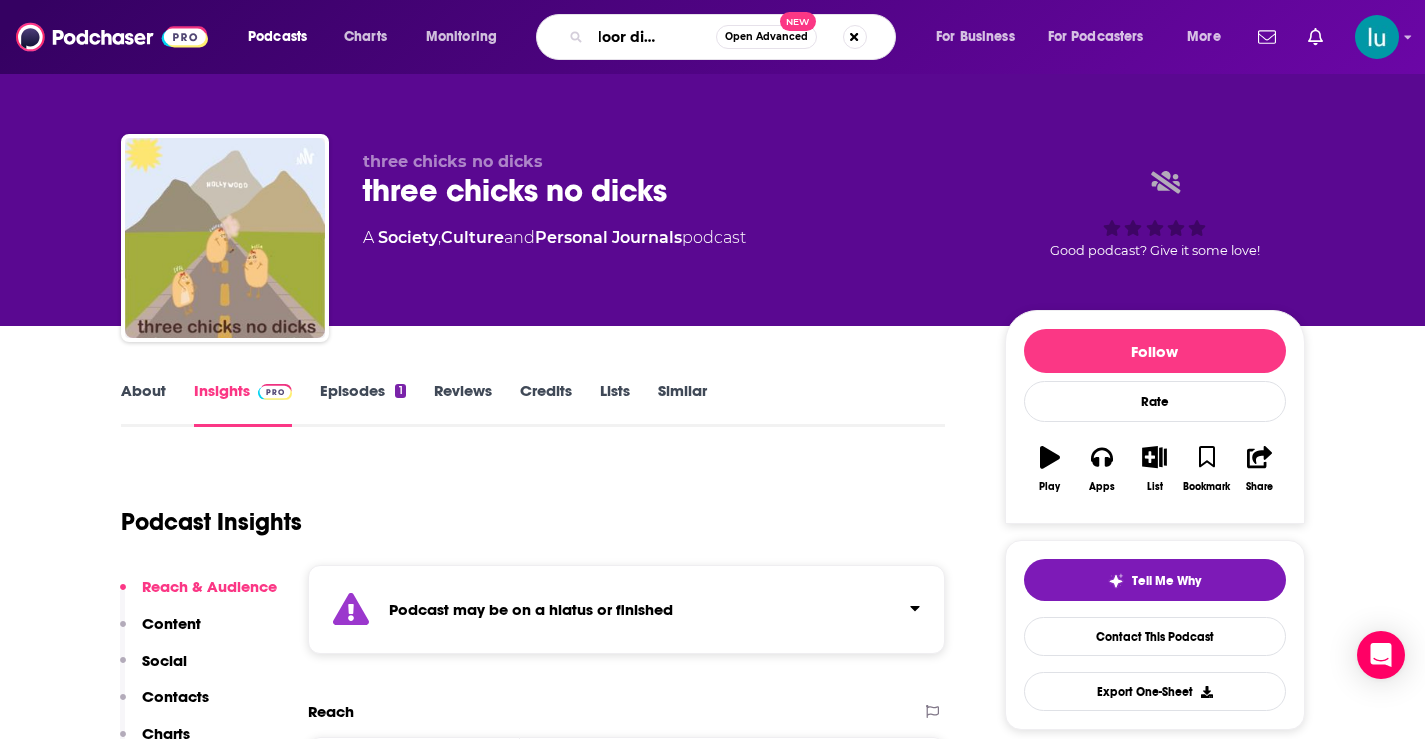 type on "open door discussions" 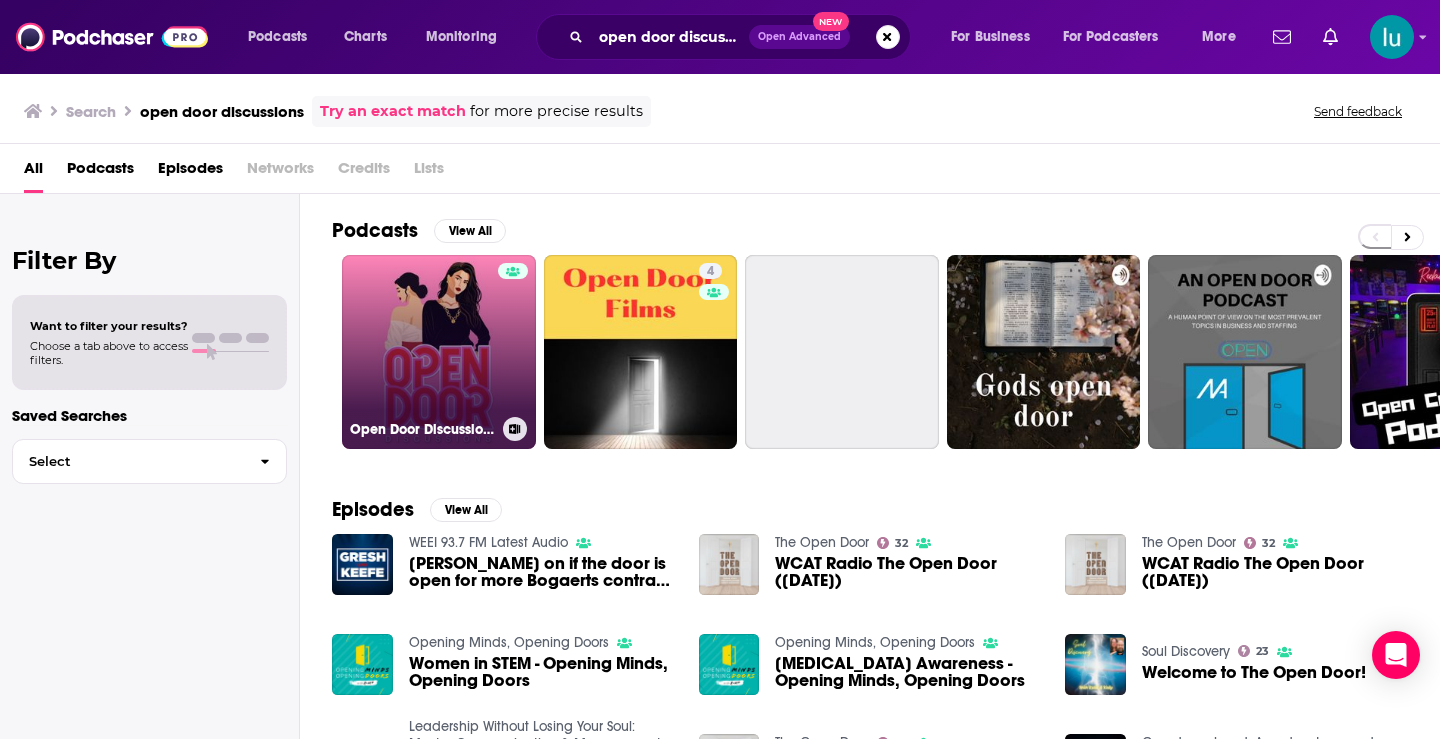 click on "Open Door Discussions" at bounding box center [439, 352] 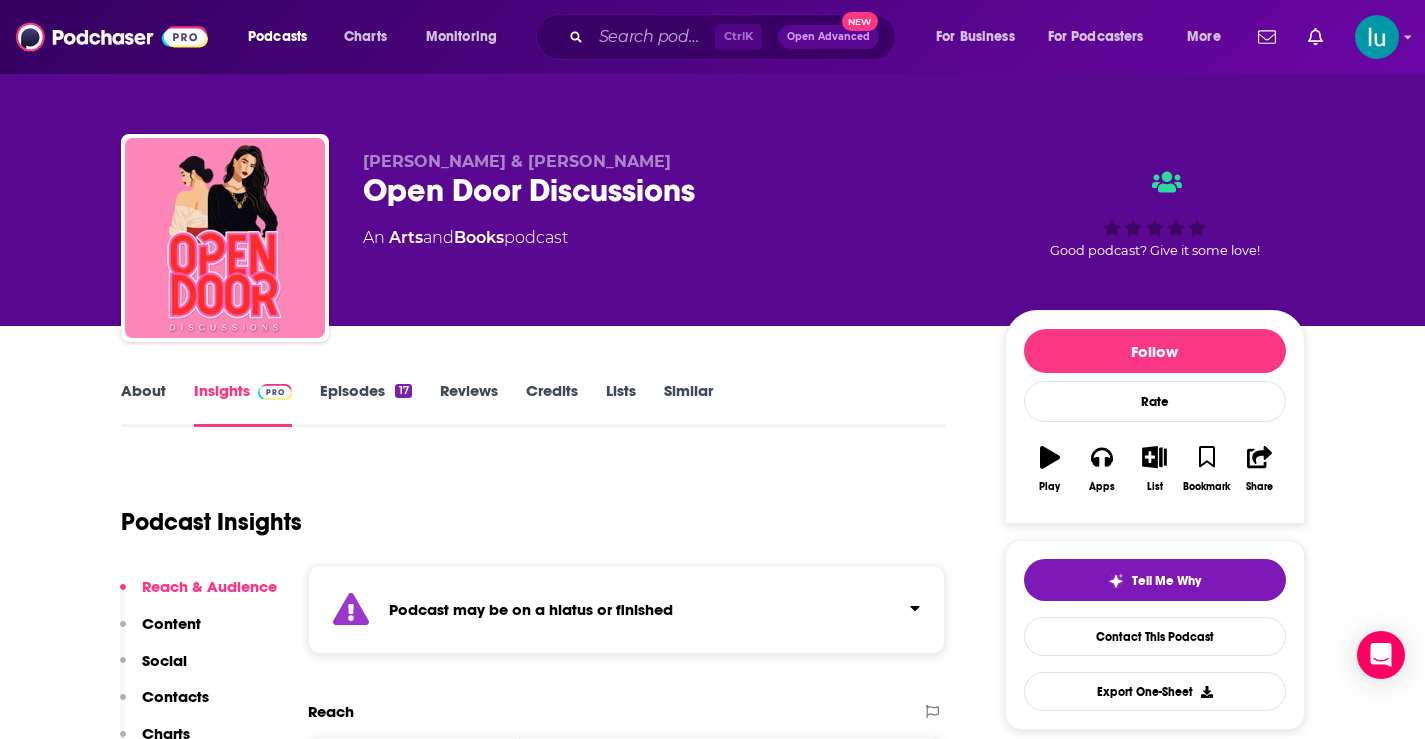 click on "Episodes 17" at bounding box center [365, 404] 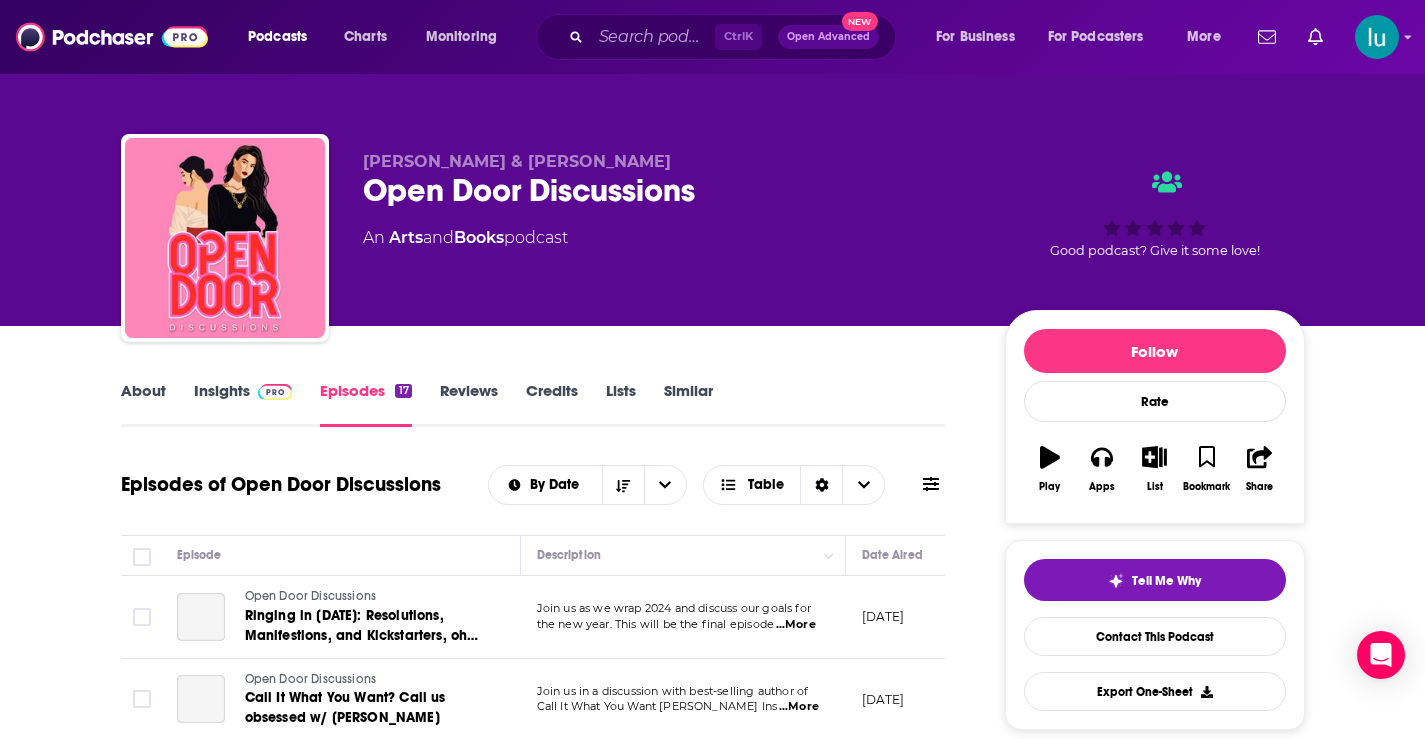 scroll, scrollTop: 329, scrollLeft: 0, axis: vertical 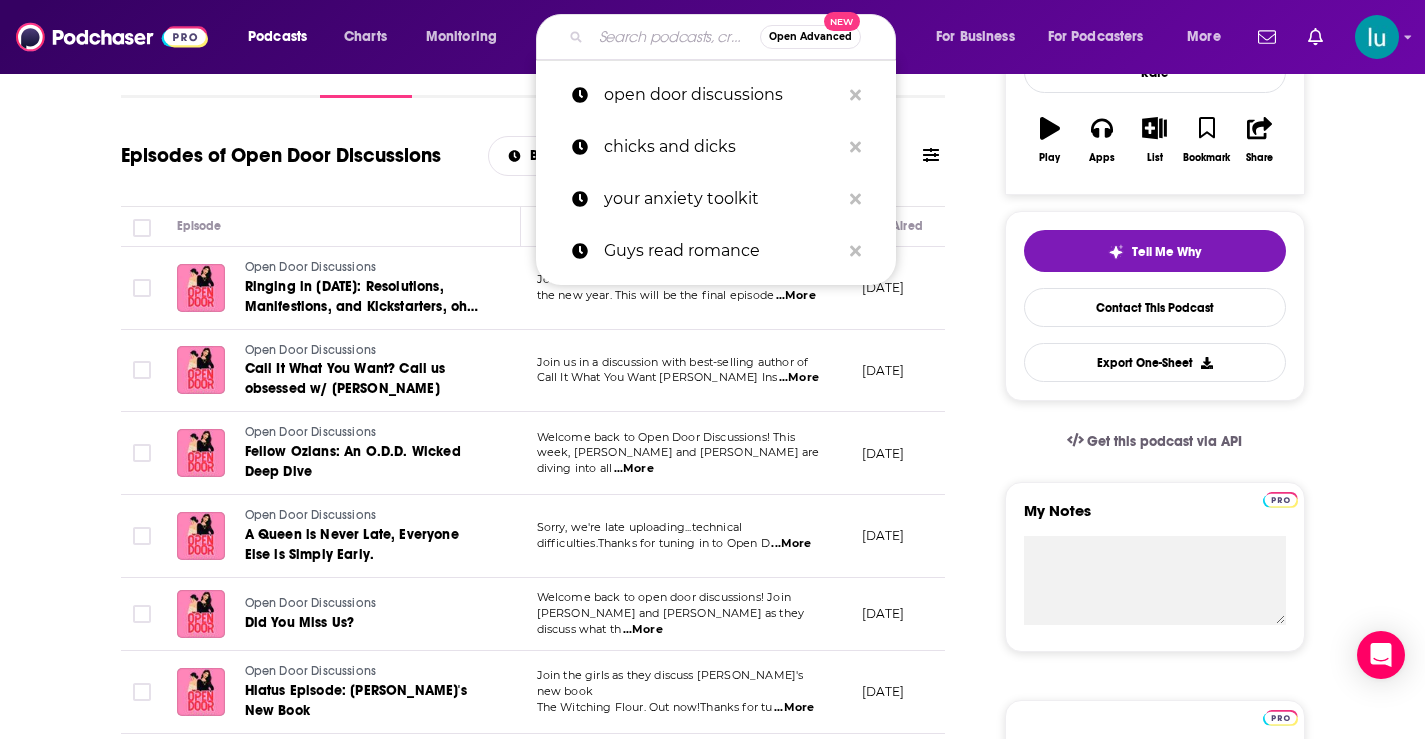 click at bounding box center [675, 37] 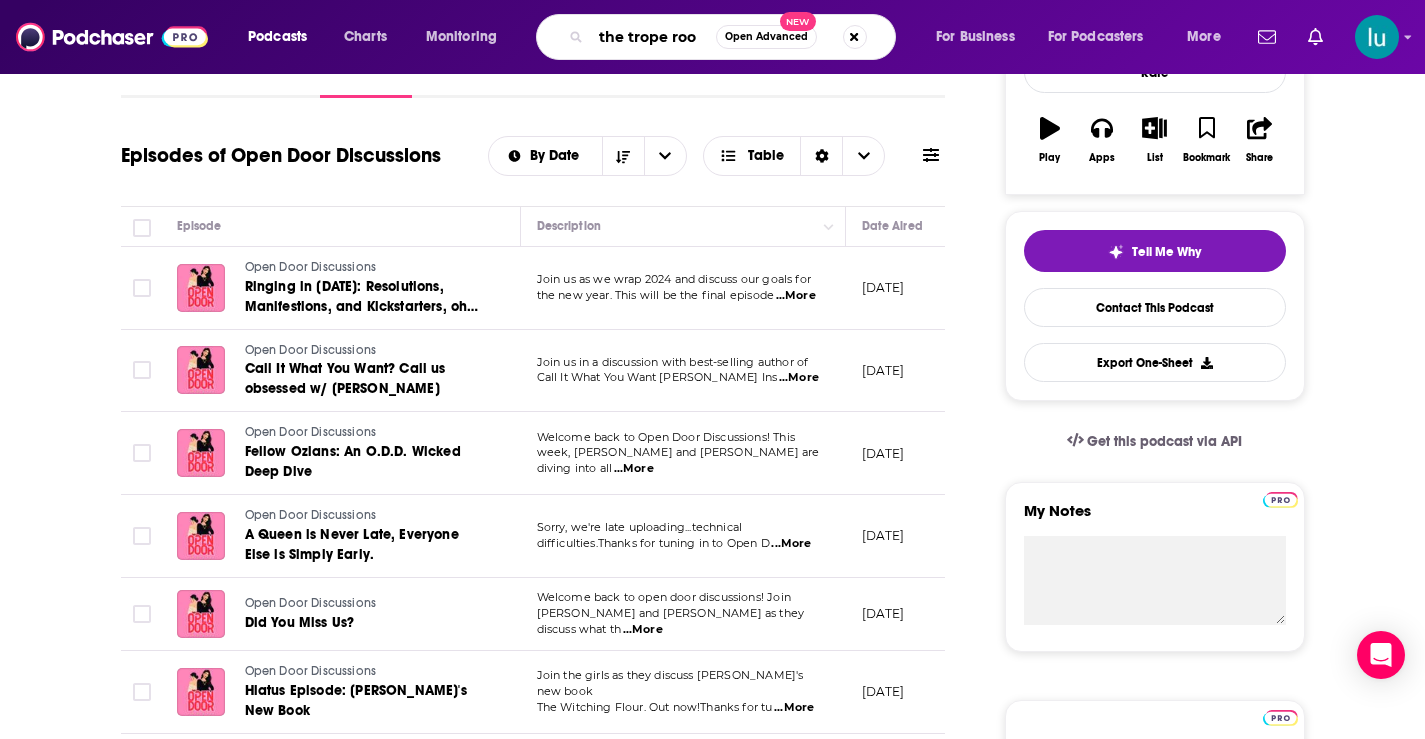 type on "the trope room" 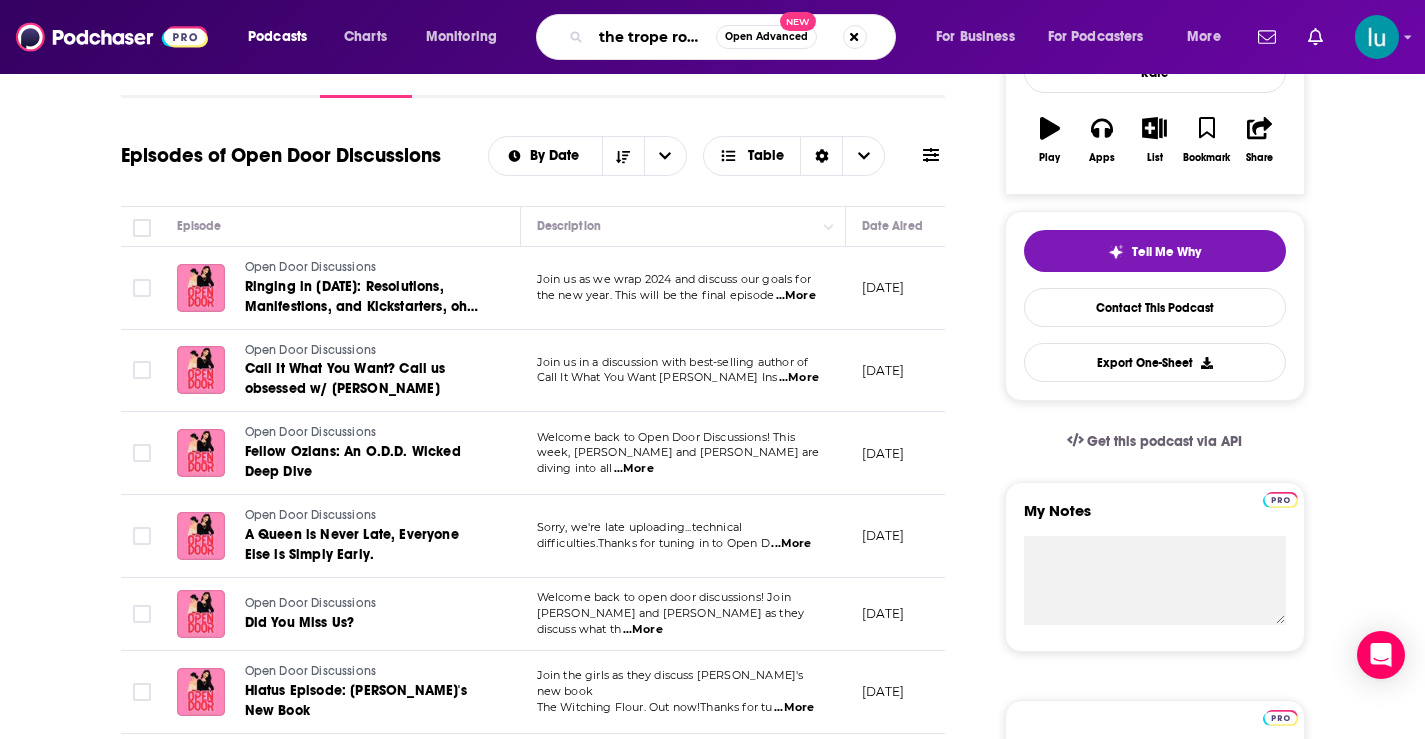 scroll, scrollTop: 0, scrollLeft: 4, axis: horizontal 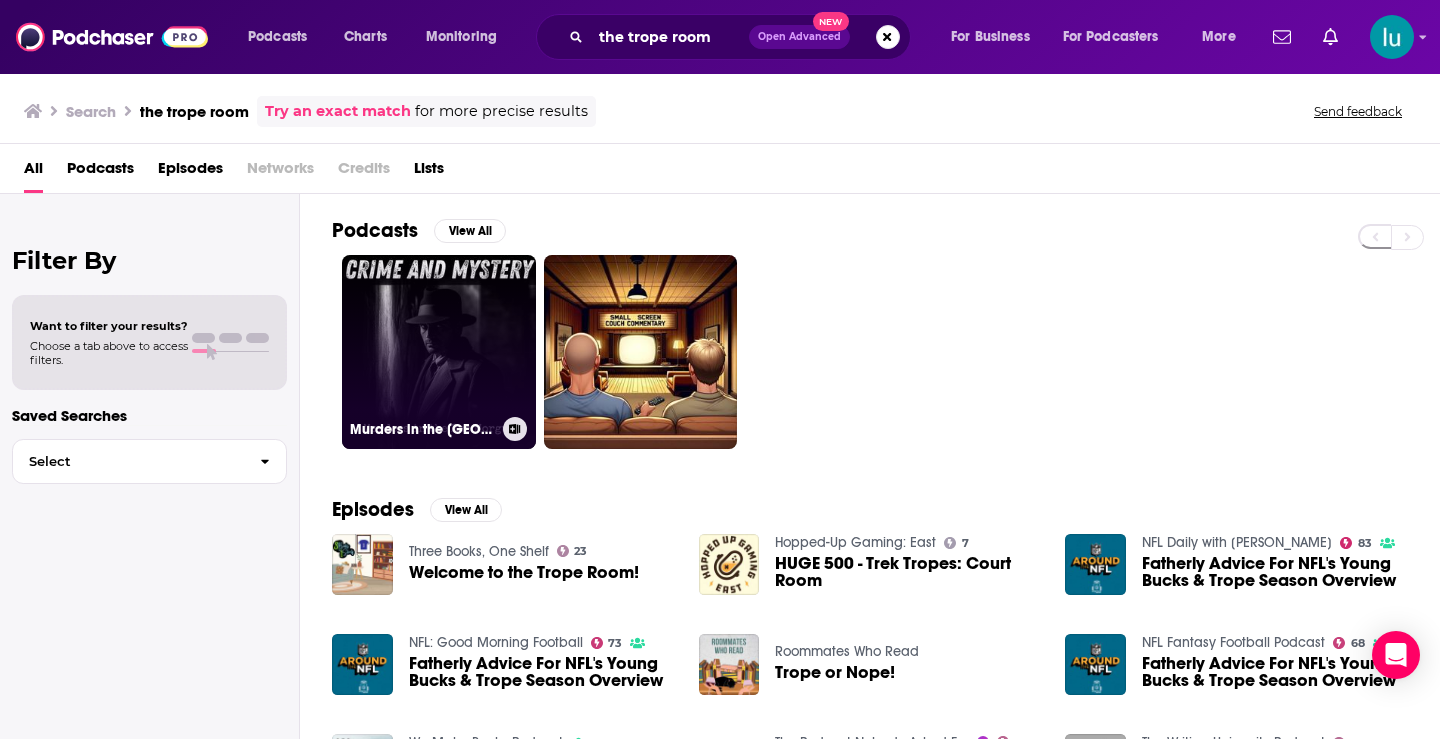 click on "Murders in the [GEOGRAPHIC_DATA]" at bounding box center [439, 352] 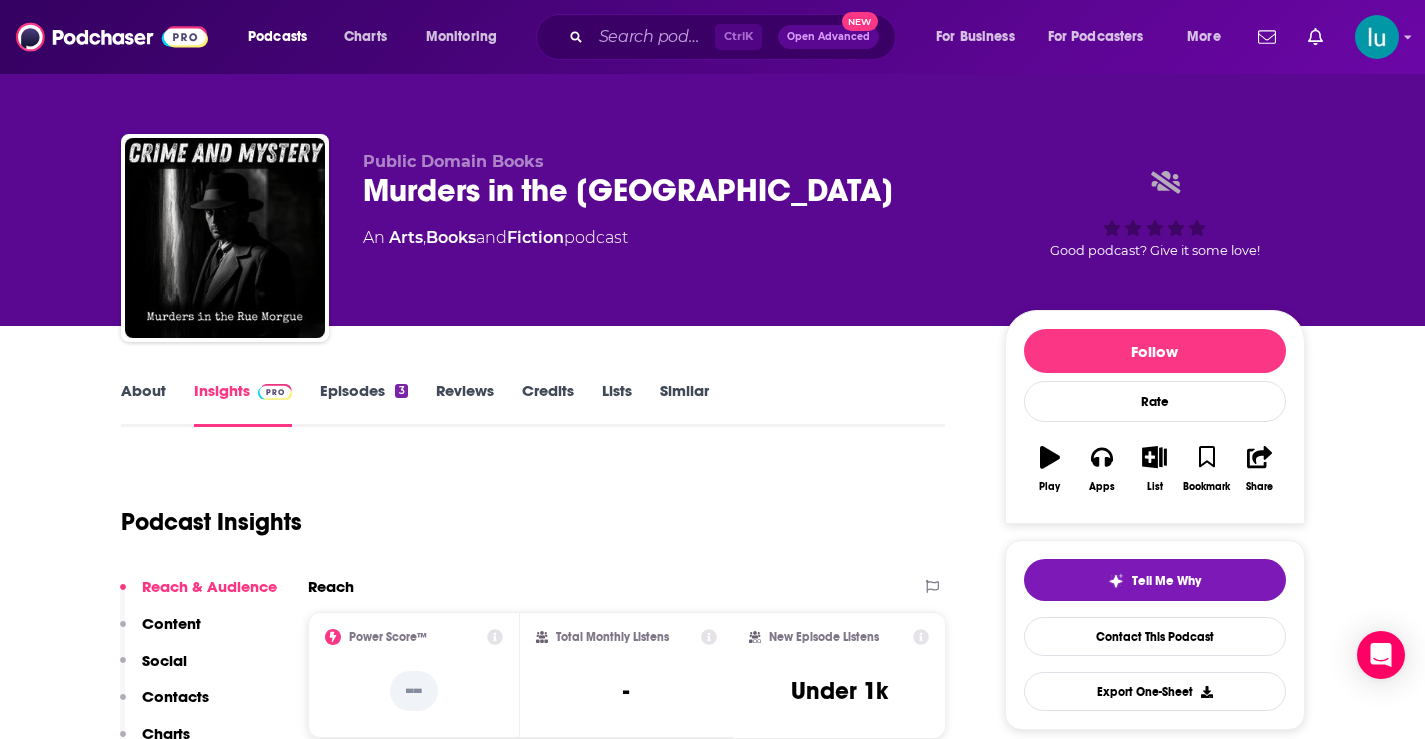 click on "Episodes 3" at bounding box center (363, 404) 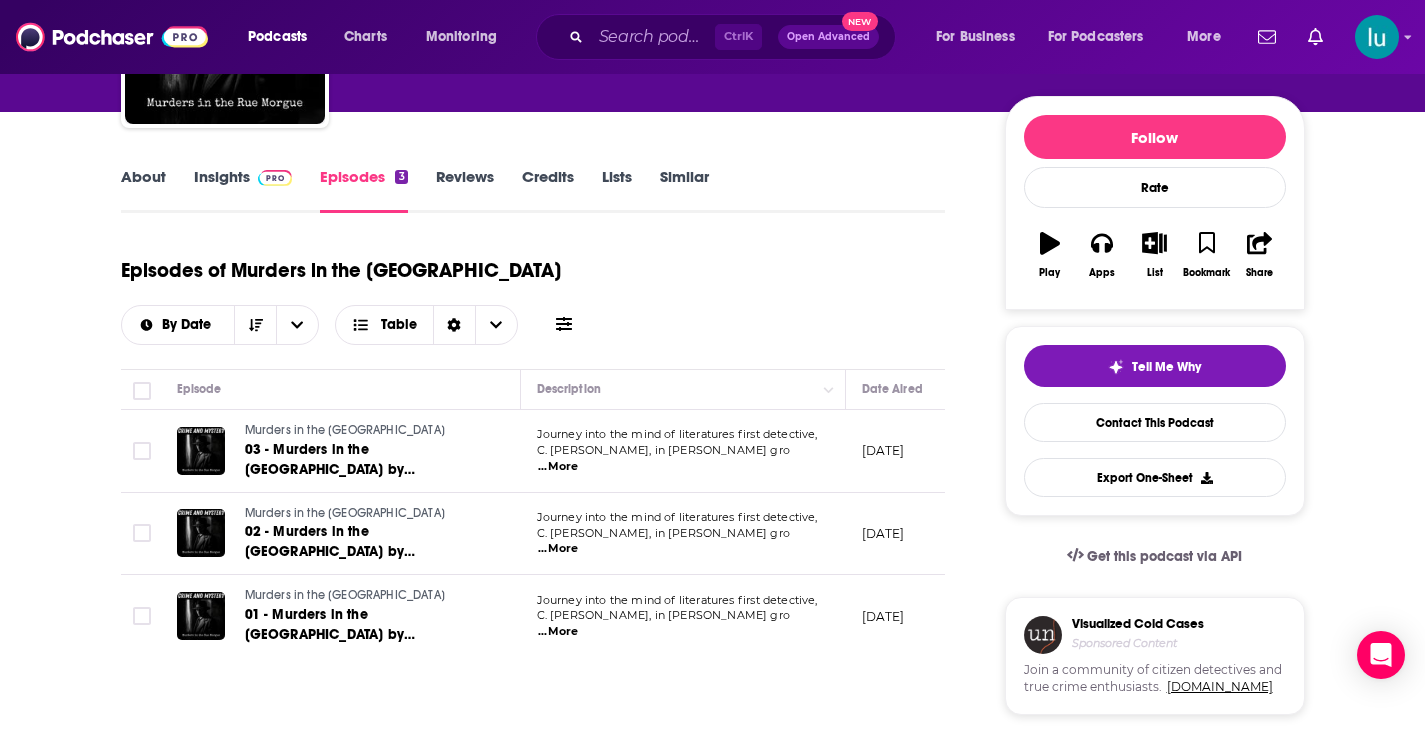 scroll, scrollTop: 222, scrollLeft: 0, axis: vertical 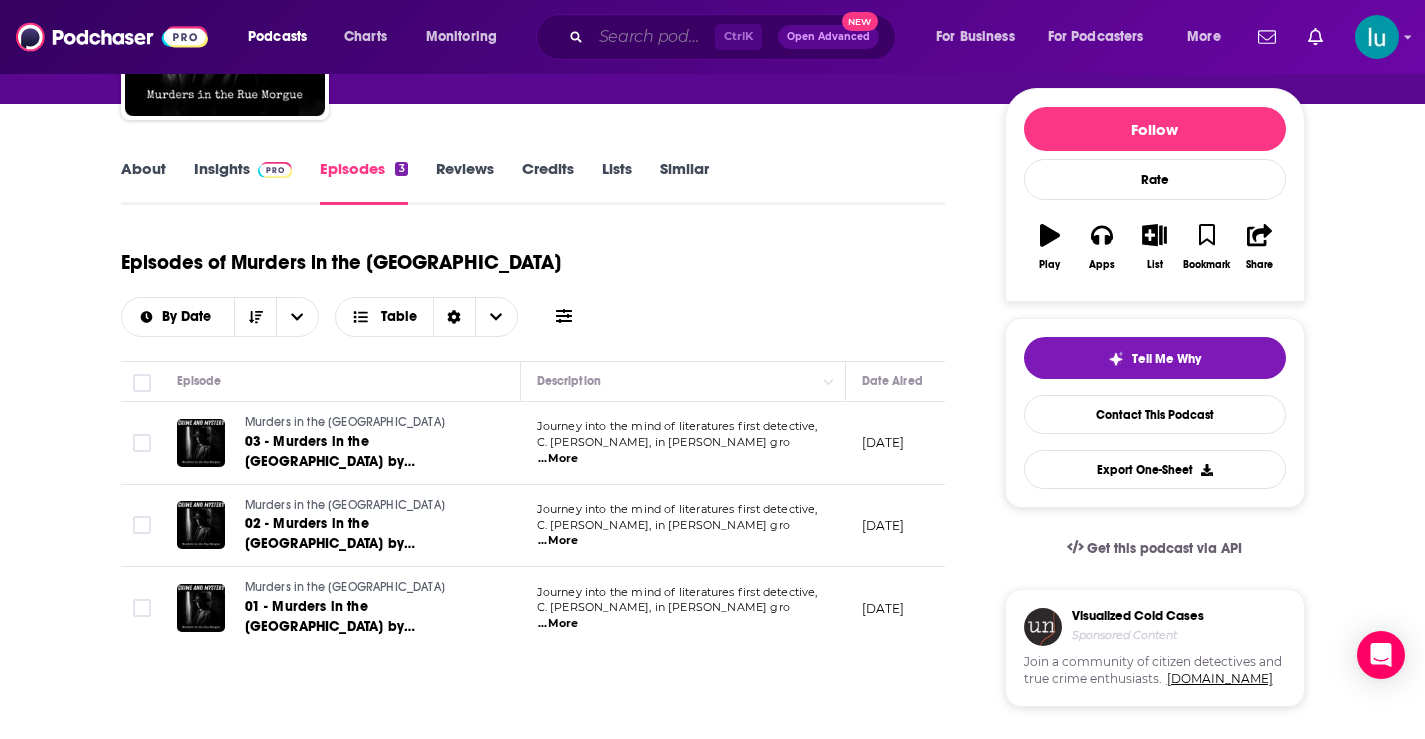click at bounding box center (653, 37) 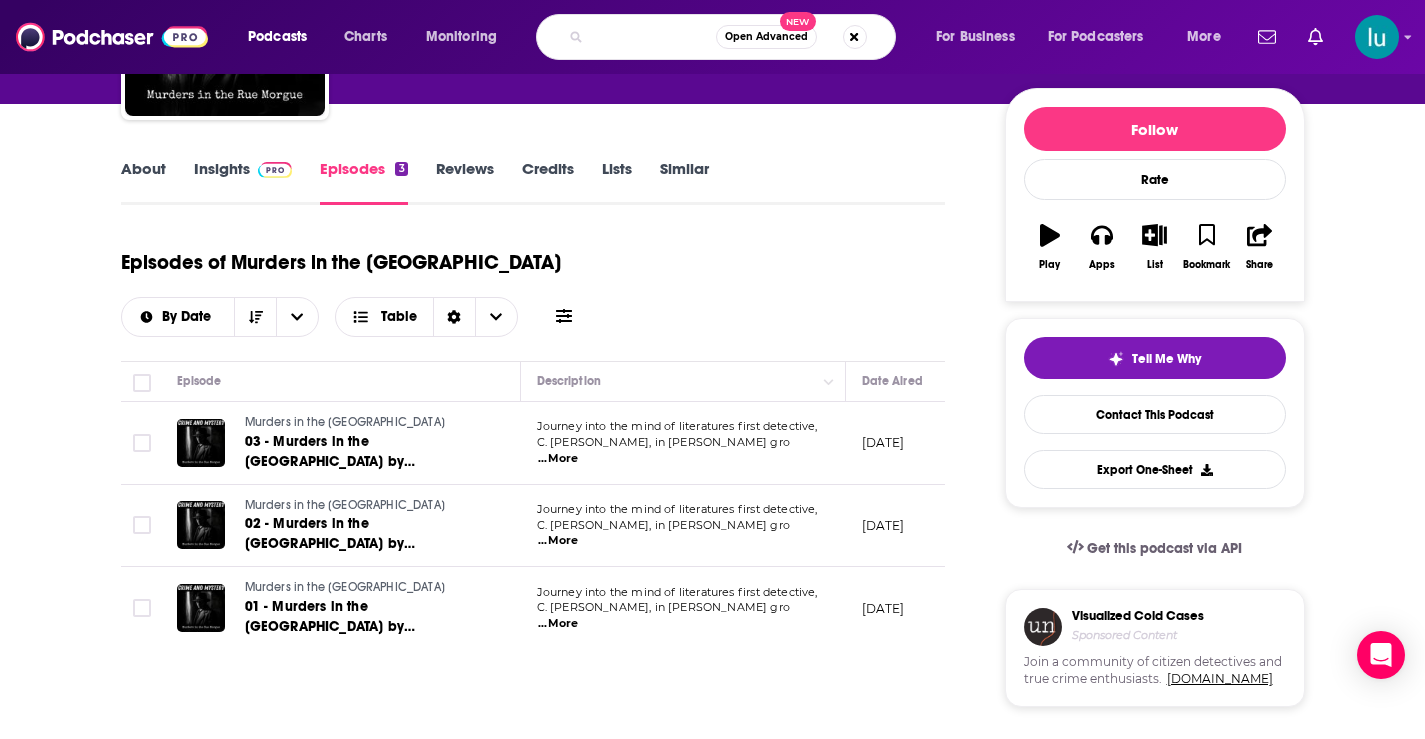 scroll, scrollTop: 0, scrollLeft: 109, axis: horizontal 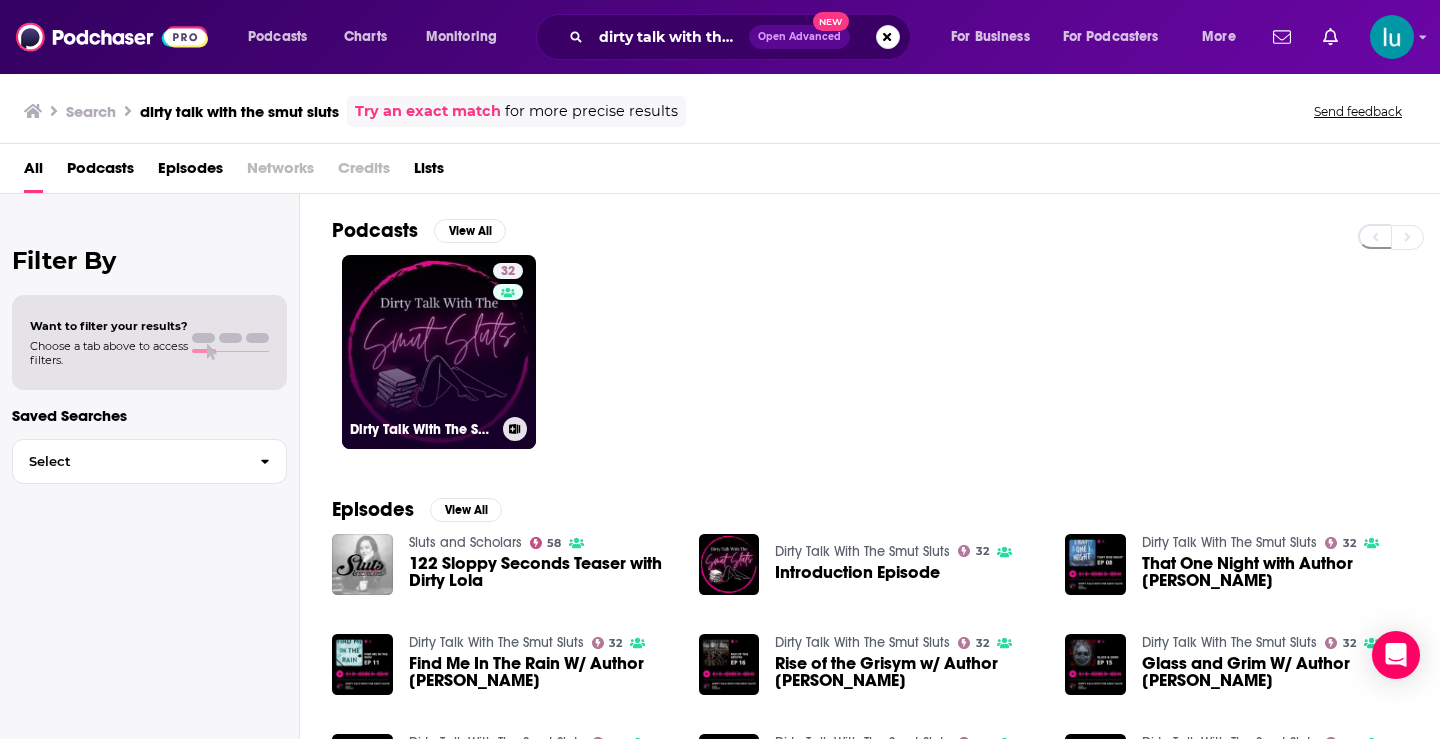 click on "32 Dirty Talk With The Smut Sluts" at bounding box center [439, 352] 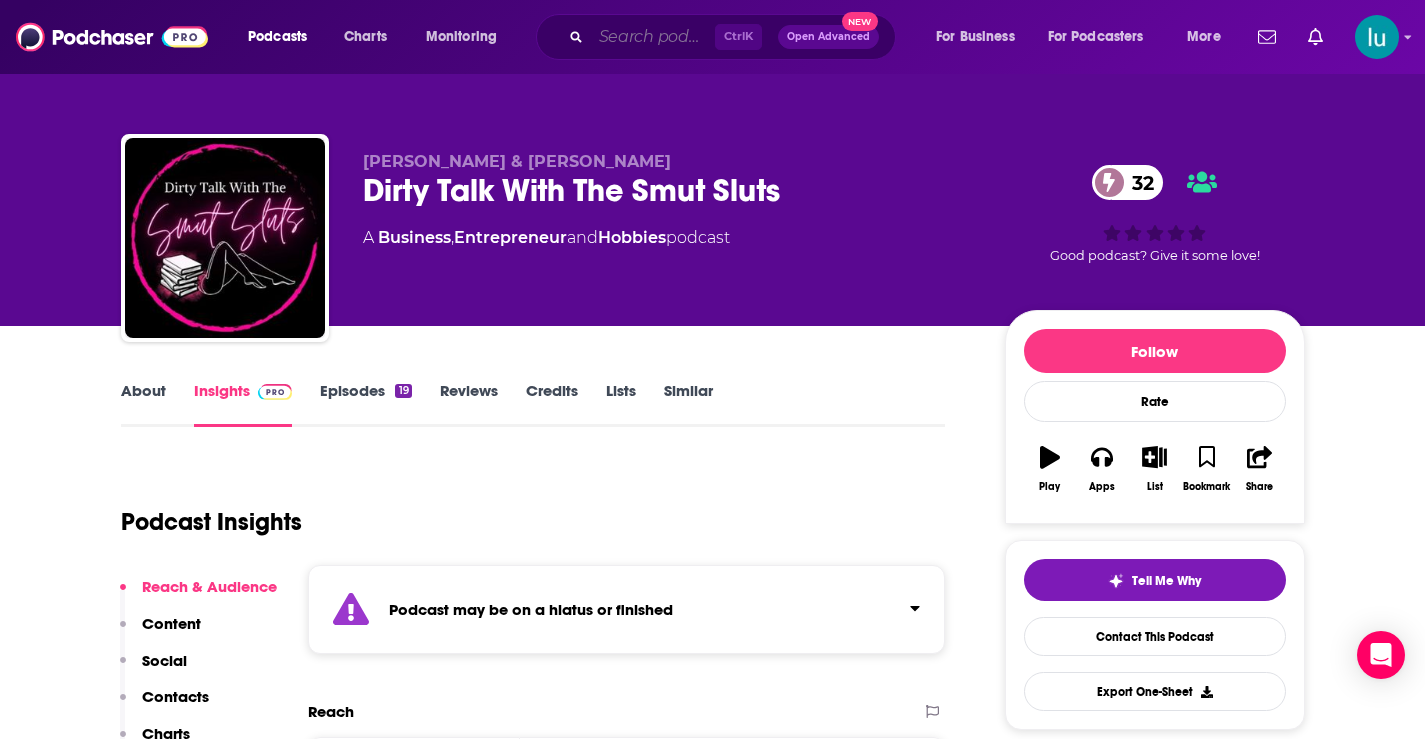 click at bounding box center (653, 37) 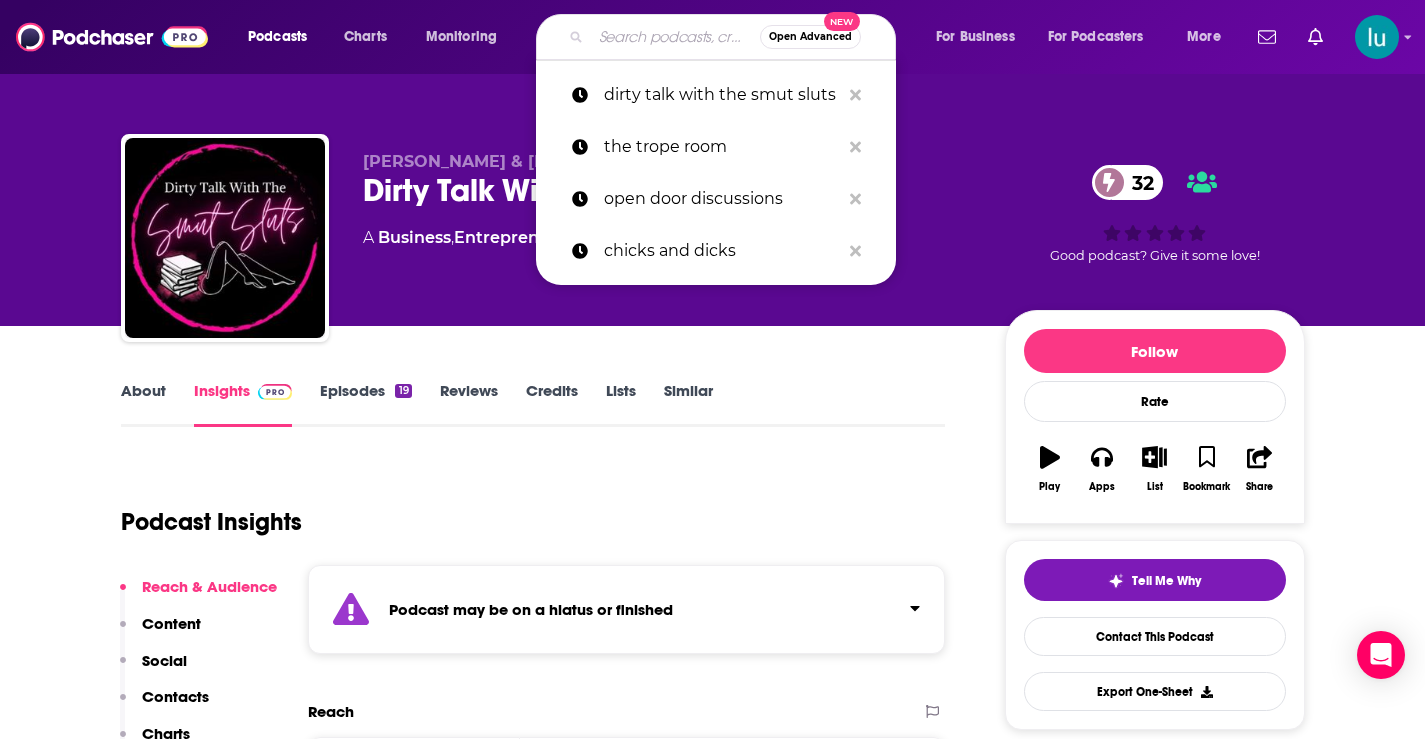 paste on "Fearless Fiction with [PERSON_NAME]" 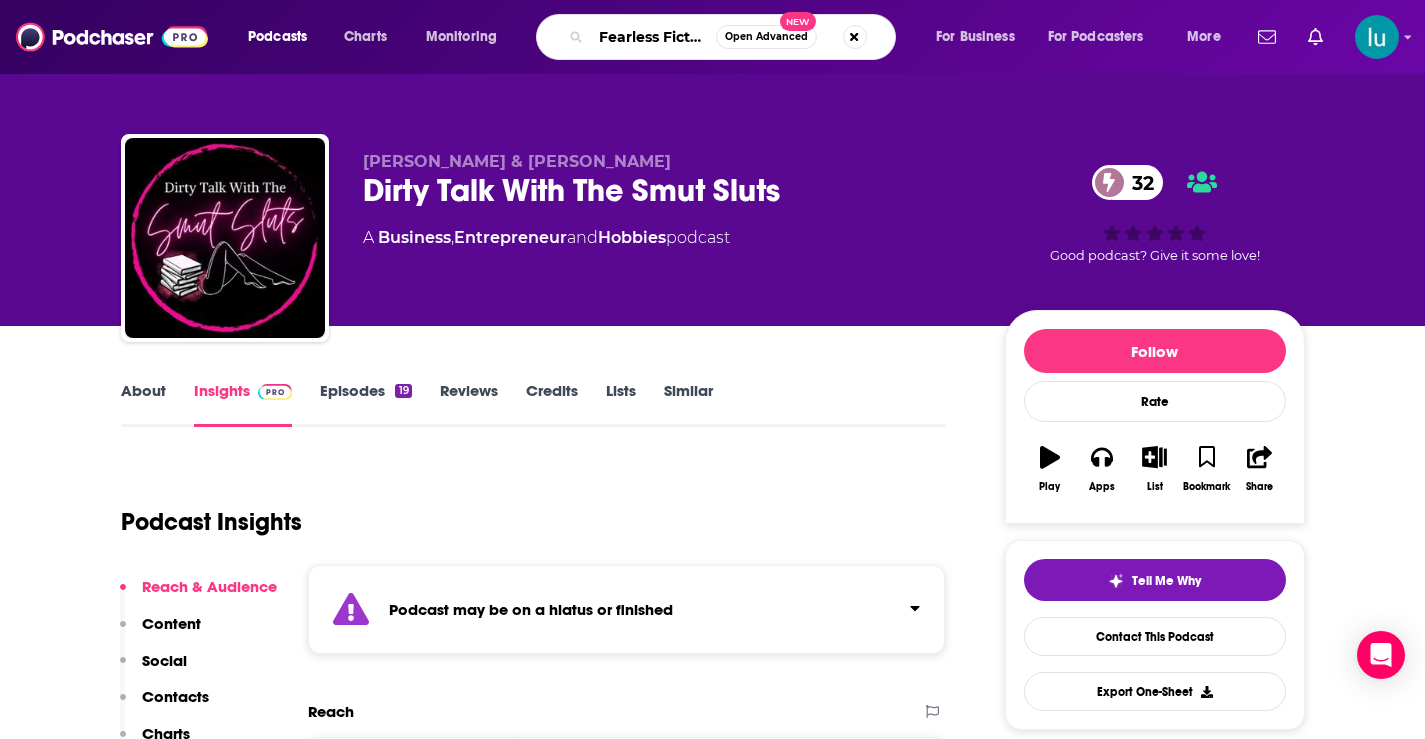 scroll, scrollTop: 0, scrollLeft: 181, axis: horizontal 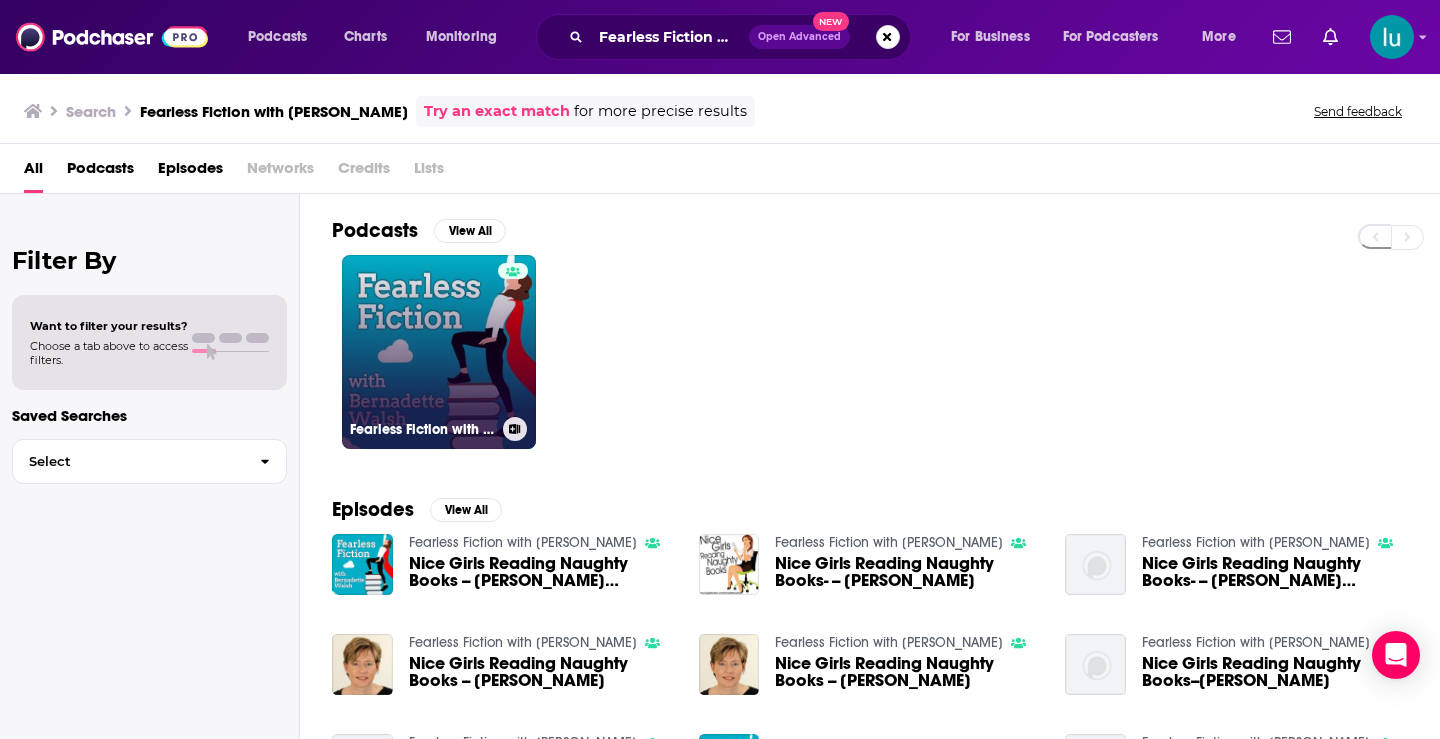 click on "Fearless Fiction with [PERSON_NAME]" at bounding box center (439, 352) 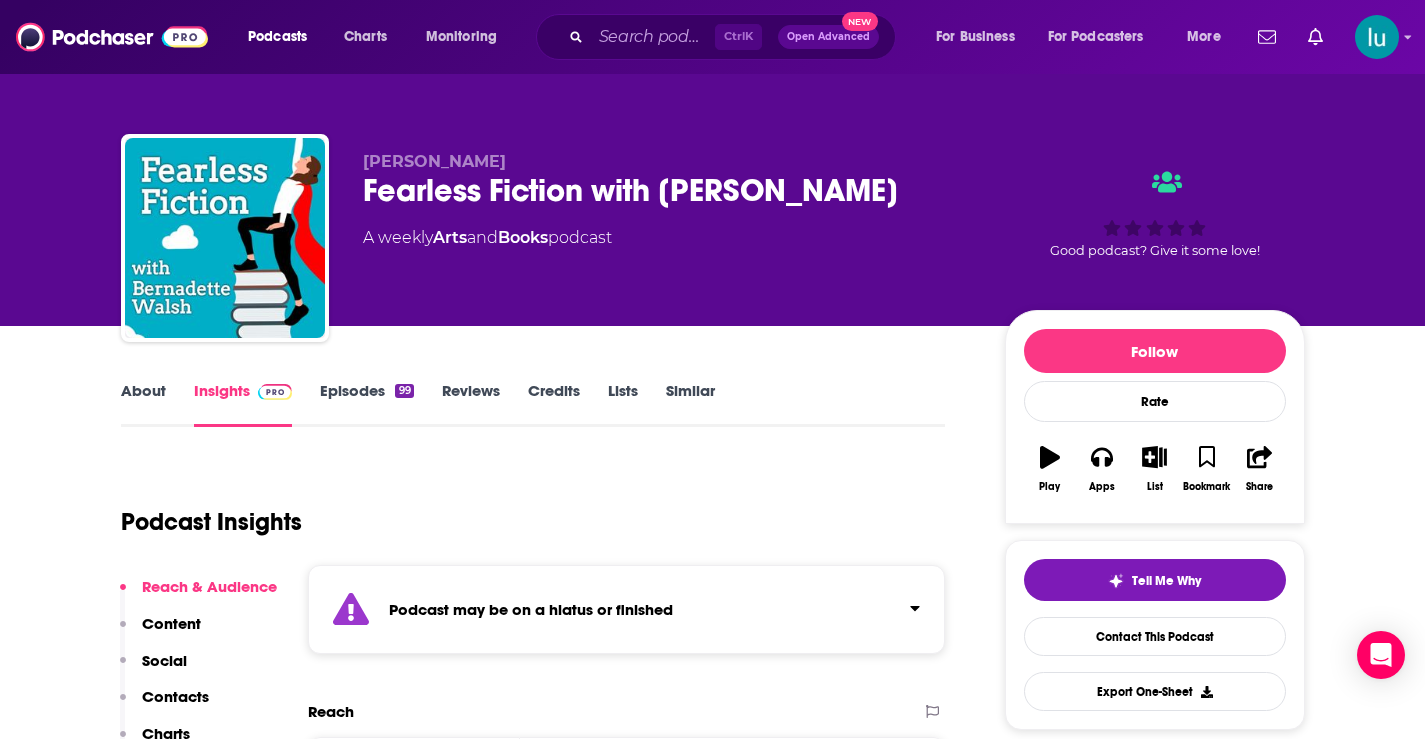 click on "Episodes 99" at bounding box center [366, 404] 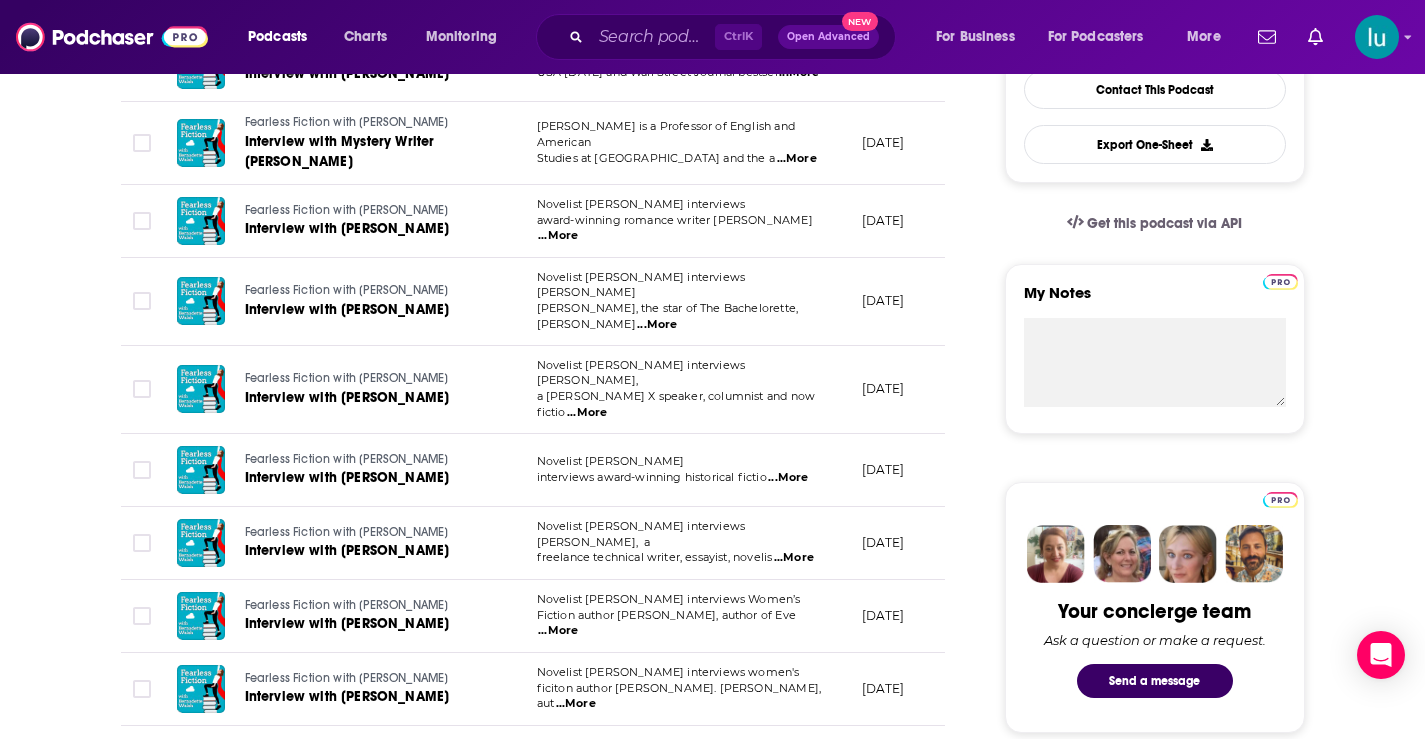 scroll, scrollTop: 0, scrollLeft: 0, axis: both 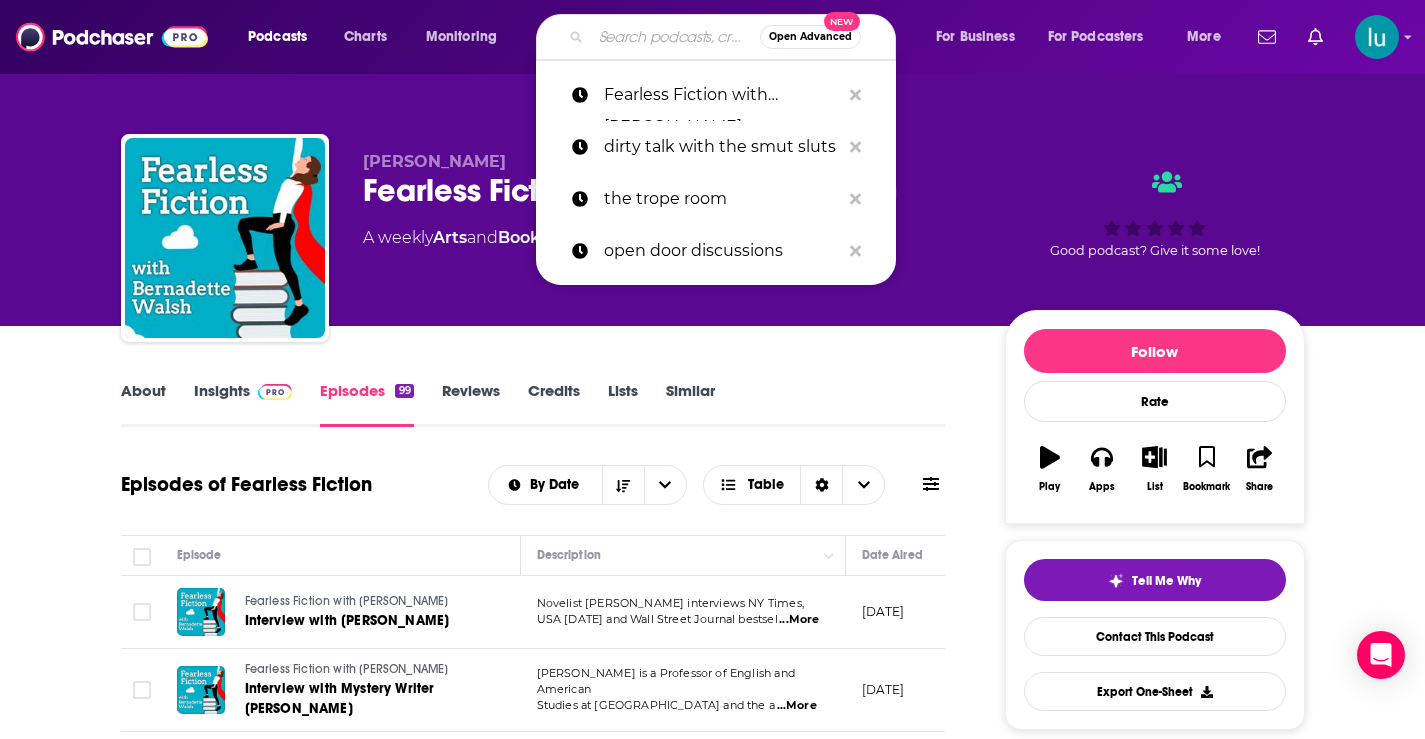click at bounding box center [675, 37] 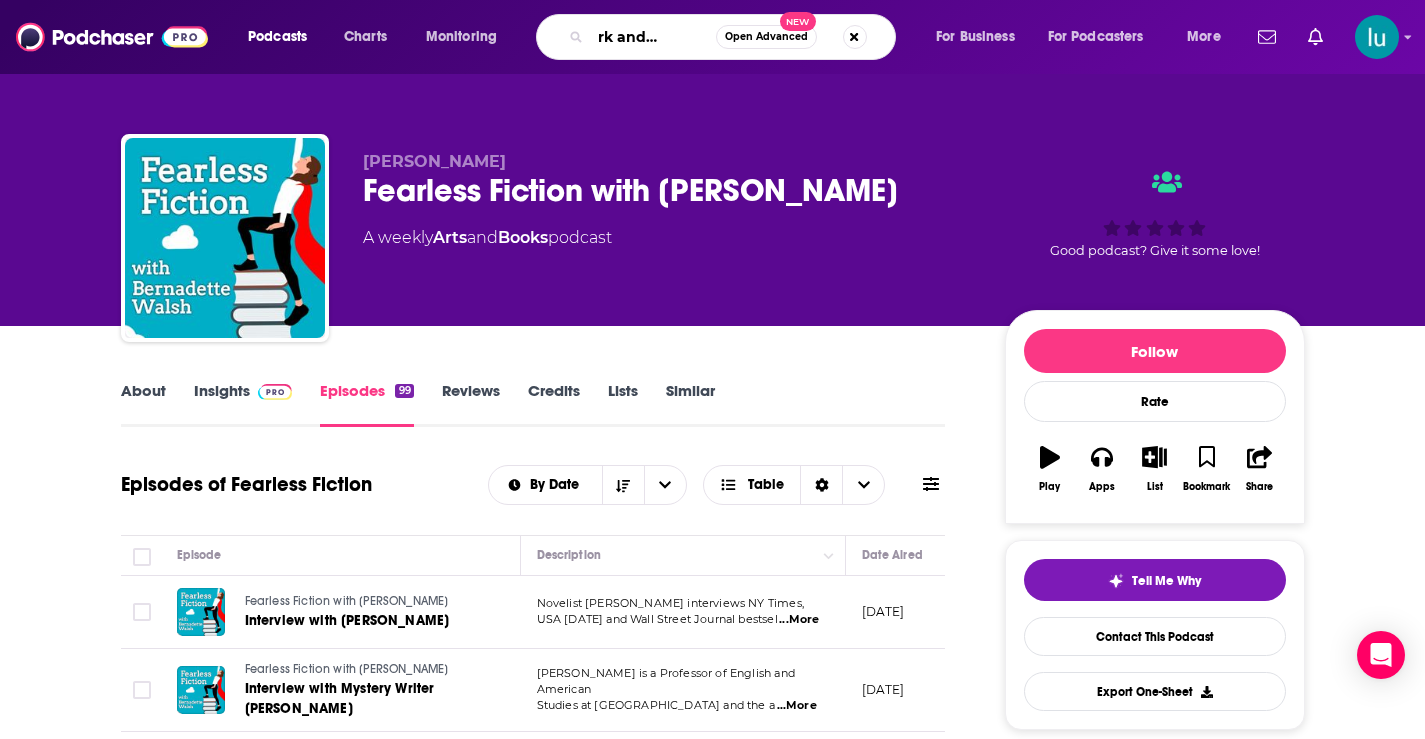 type on "tall dark and fictional" 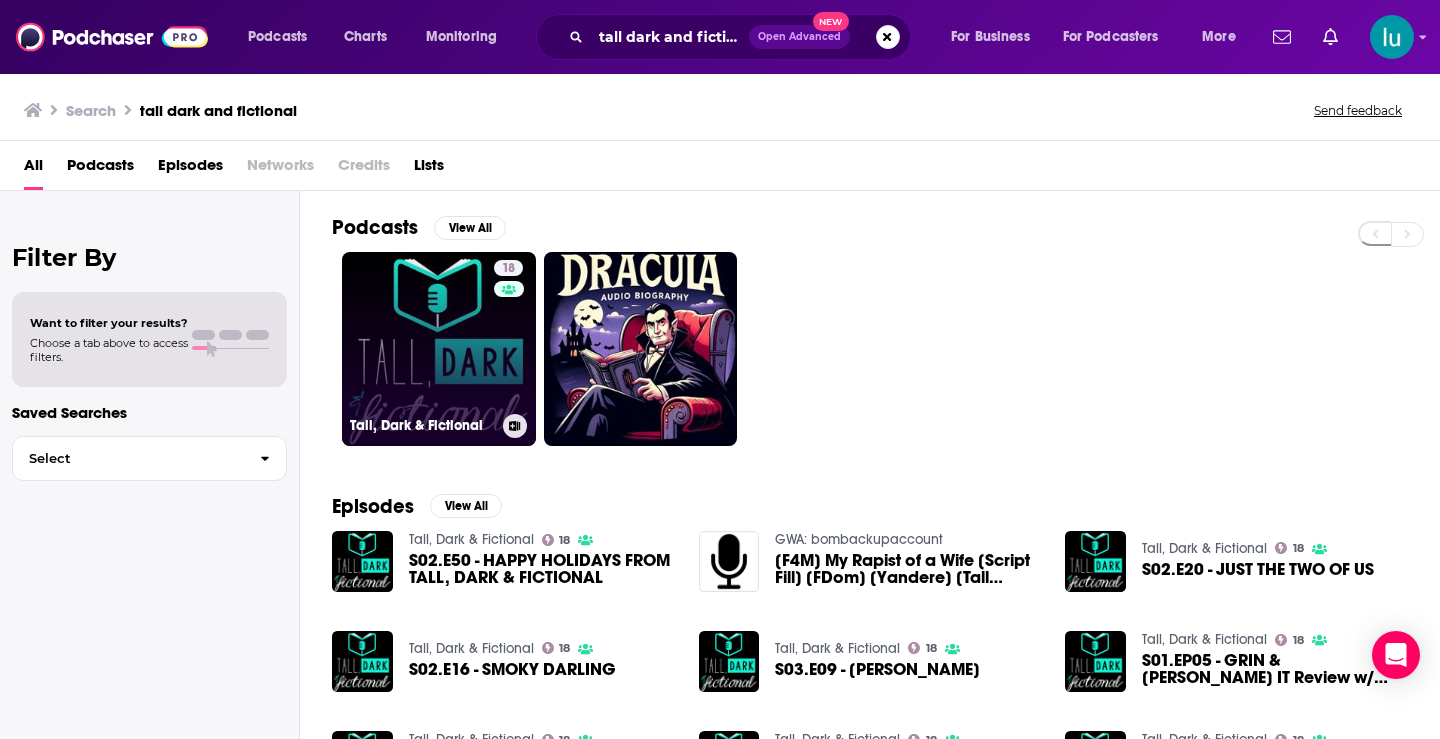 click on "18 Tall, Dark & Fictional" at bounding box center [439, 349] 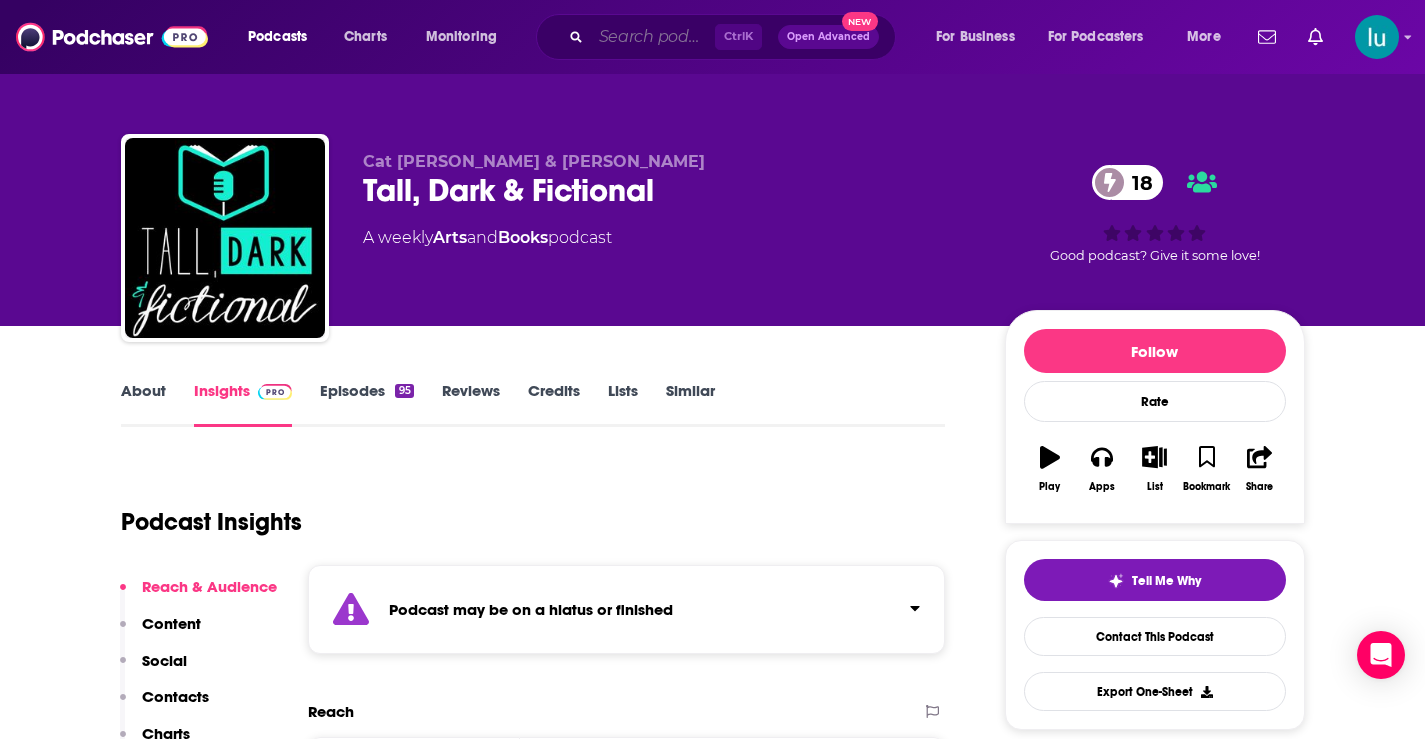 click at bounding box center (653, 37) 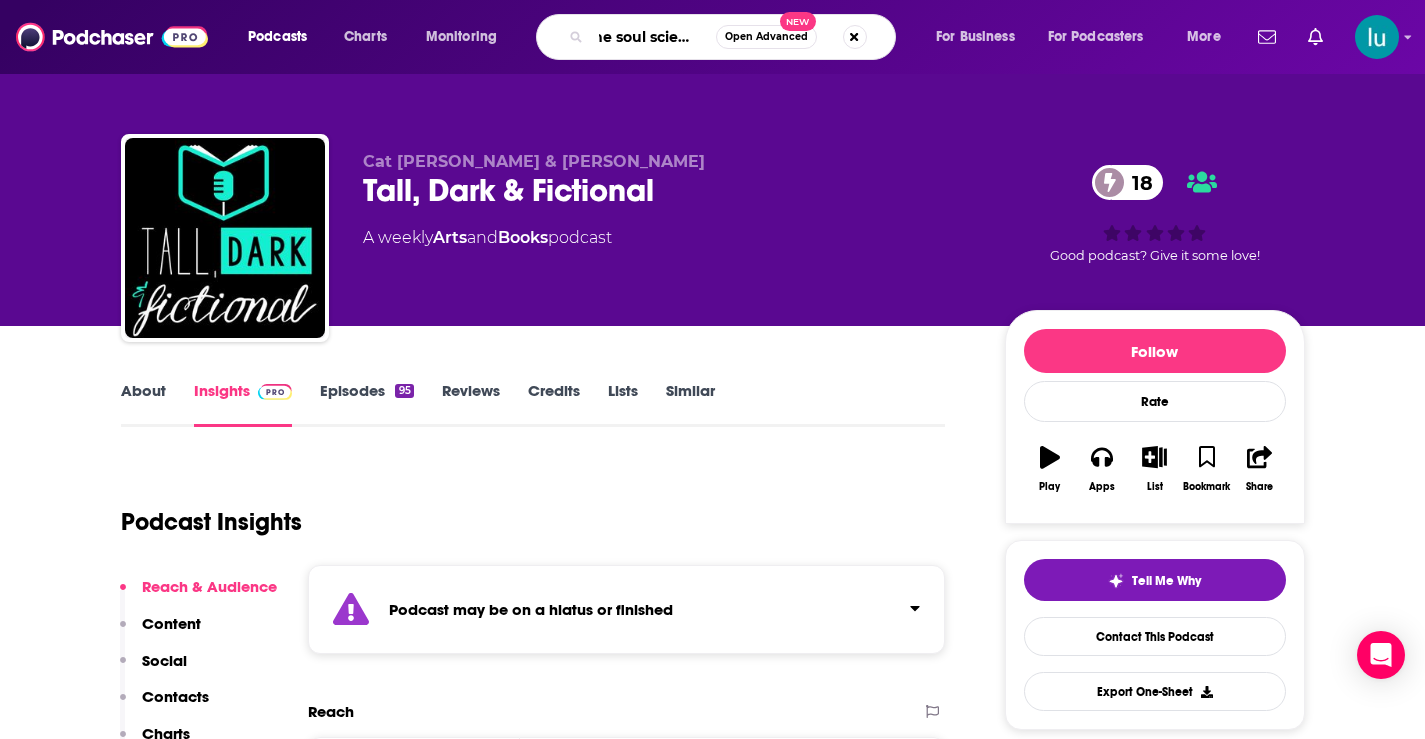 scroll, scrollTop: 0, scrollLeft: 16, axis: horizontal 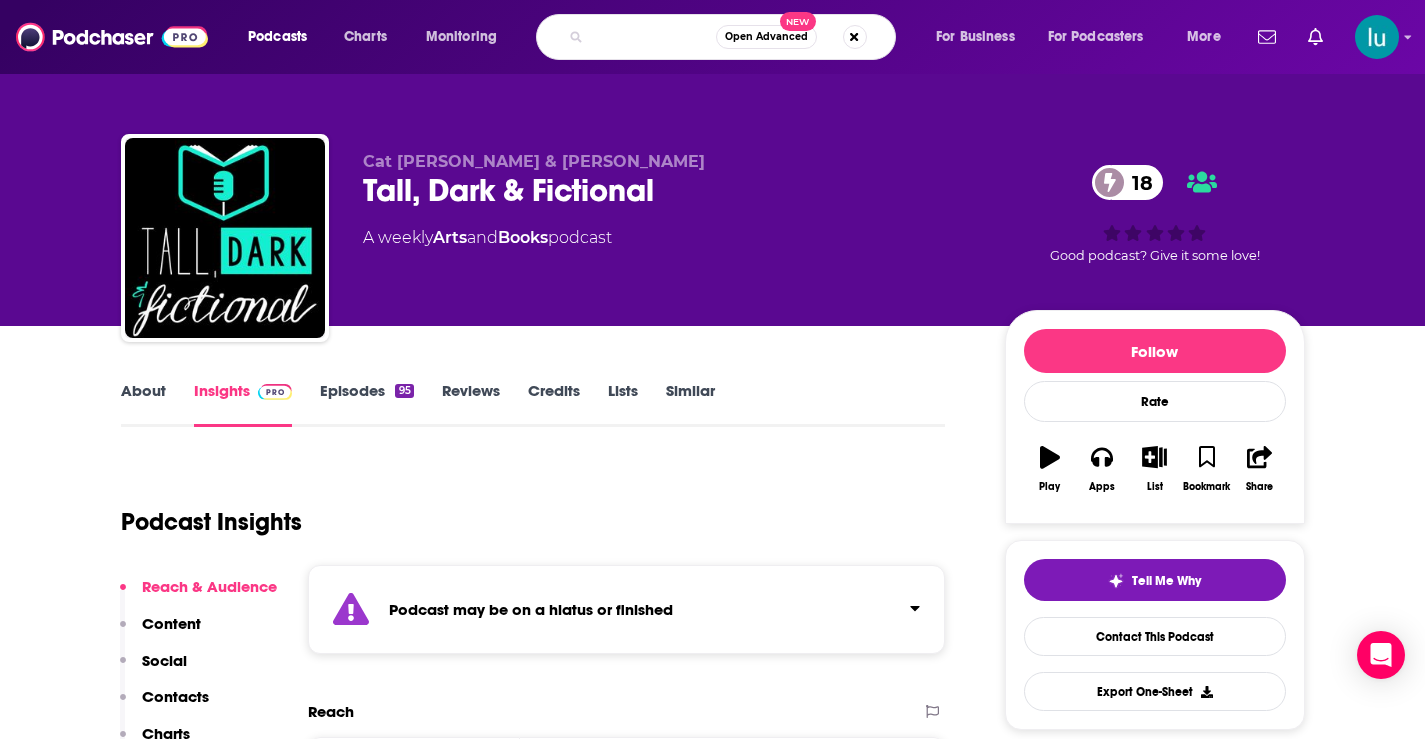 type on "the soul science nutrition podcast" 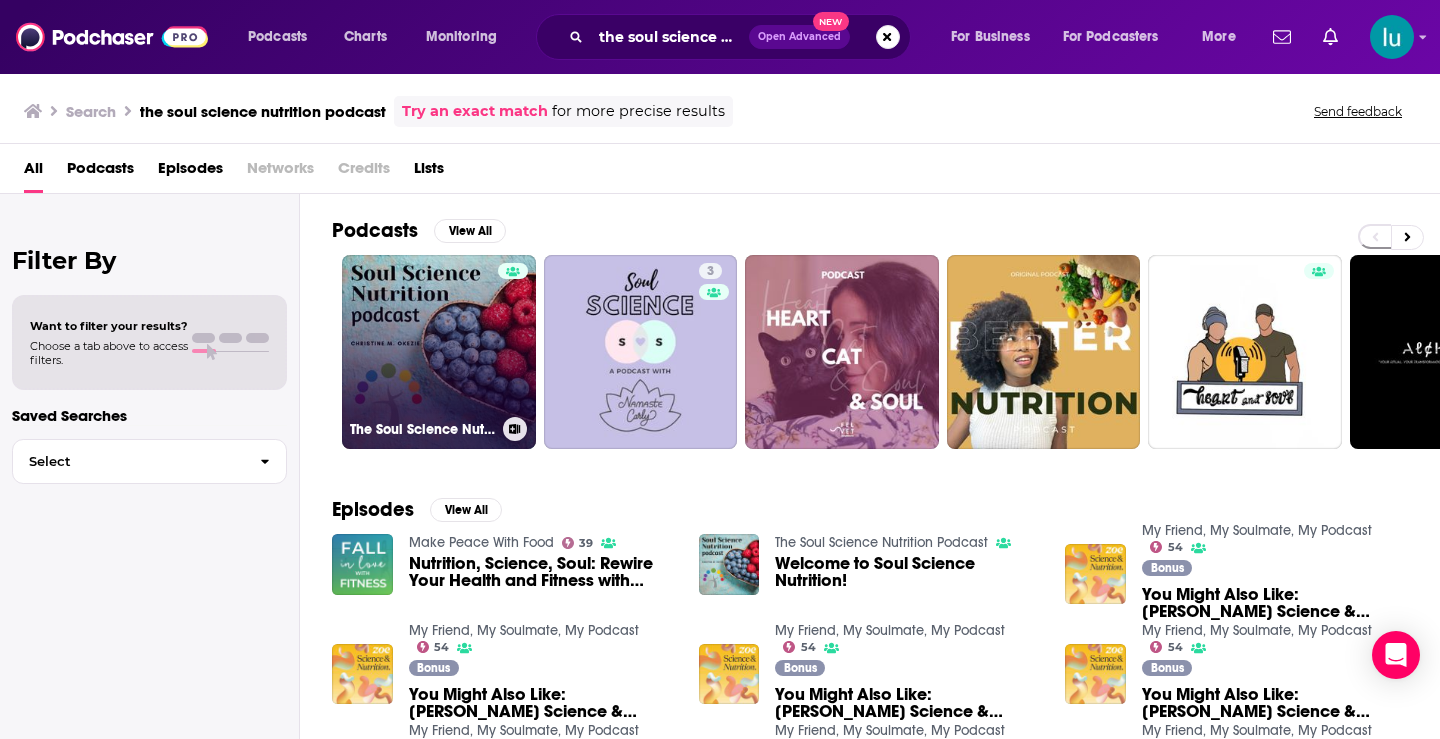 click on "The Soul Science Nutrition Podcast" at bounding box center (439, 352) 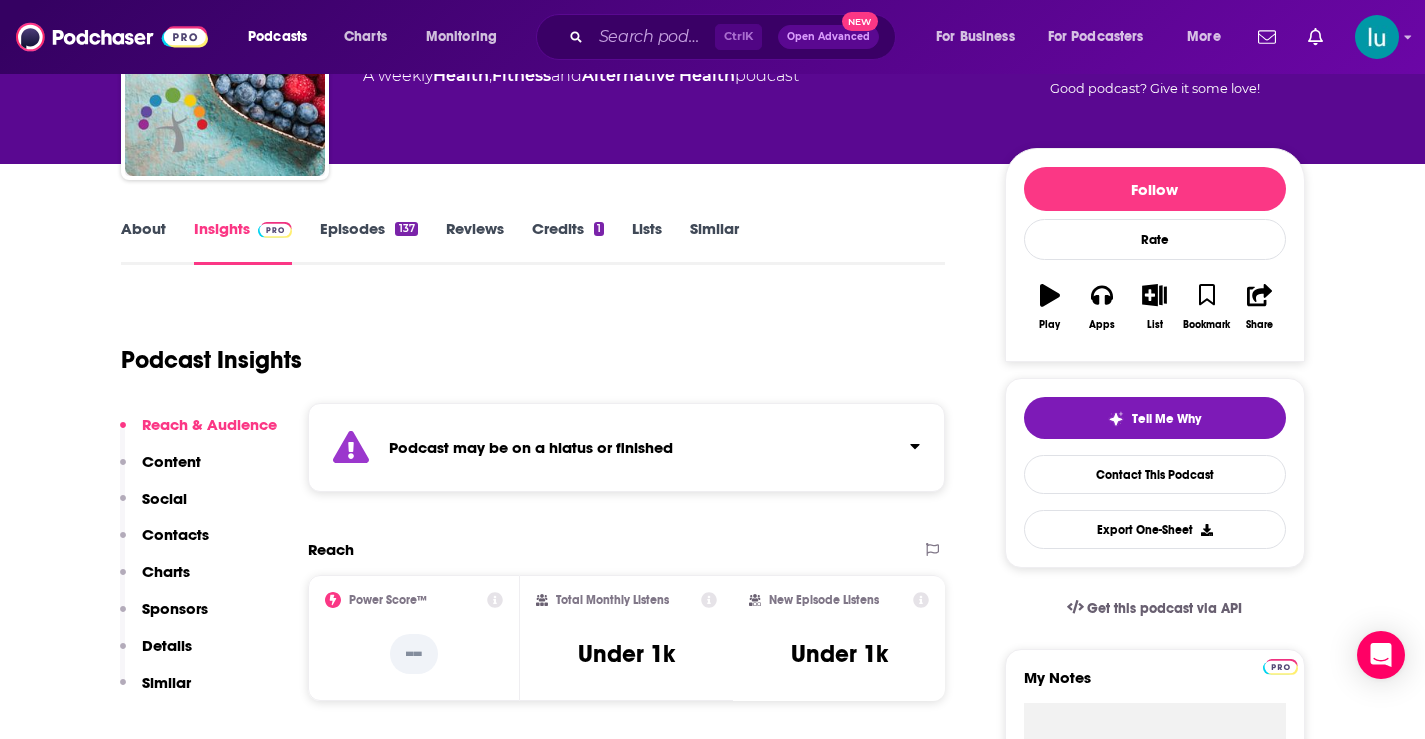 scroll, scrollTop: 206, scrollLeft: 0, axis: vertical 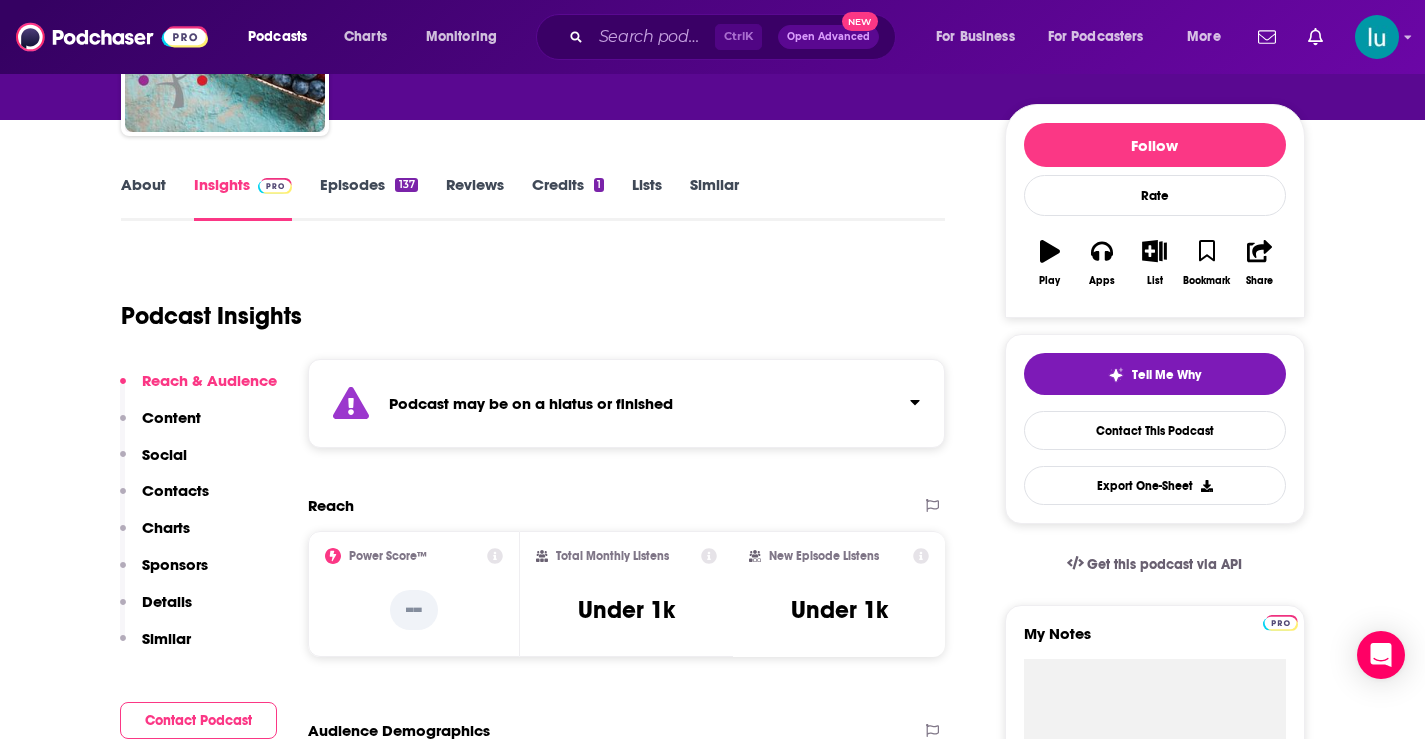 click on "Episodes 137" at bounding box center [368, 198] 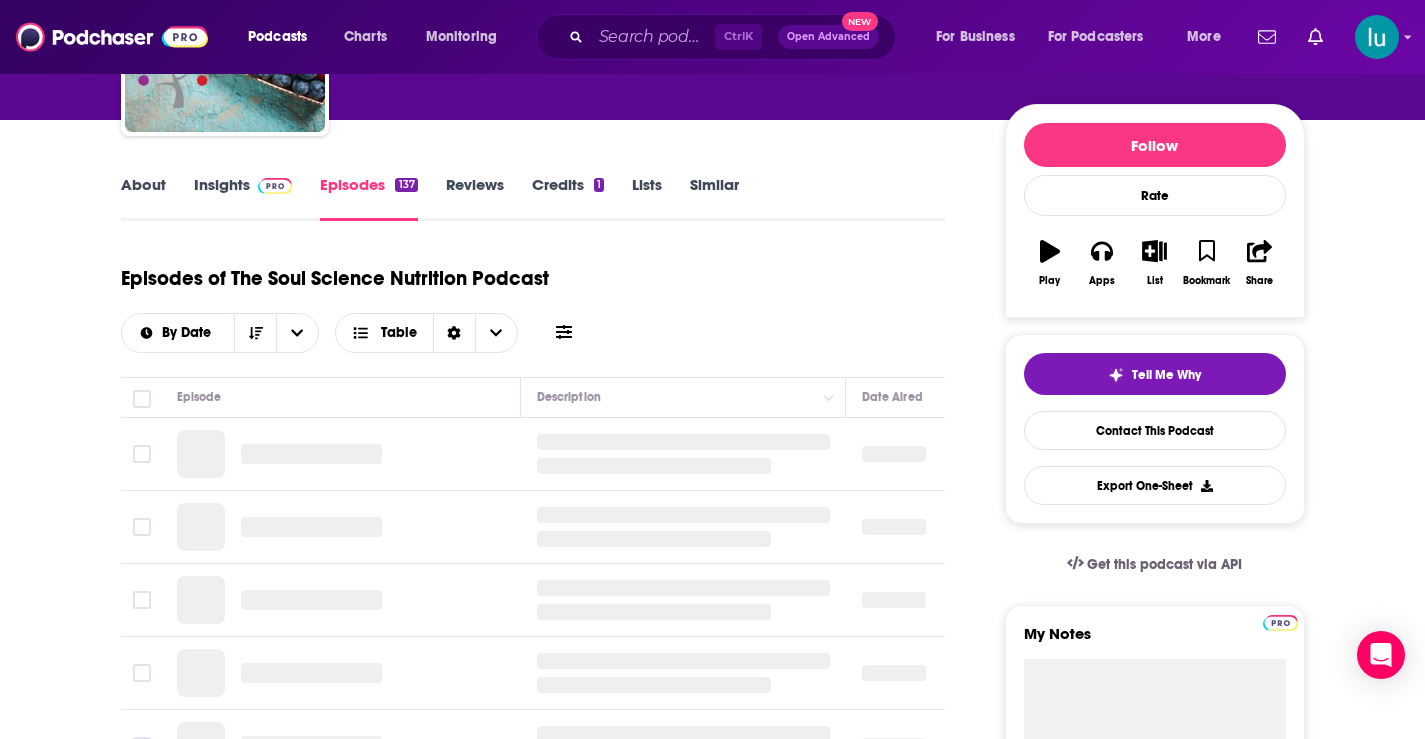 scroll, scrollTop: 0, scrollLeft: 0, axis: both 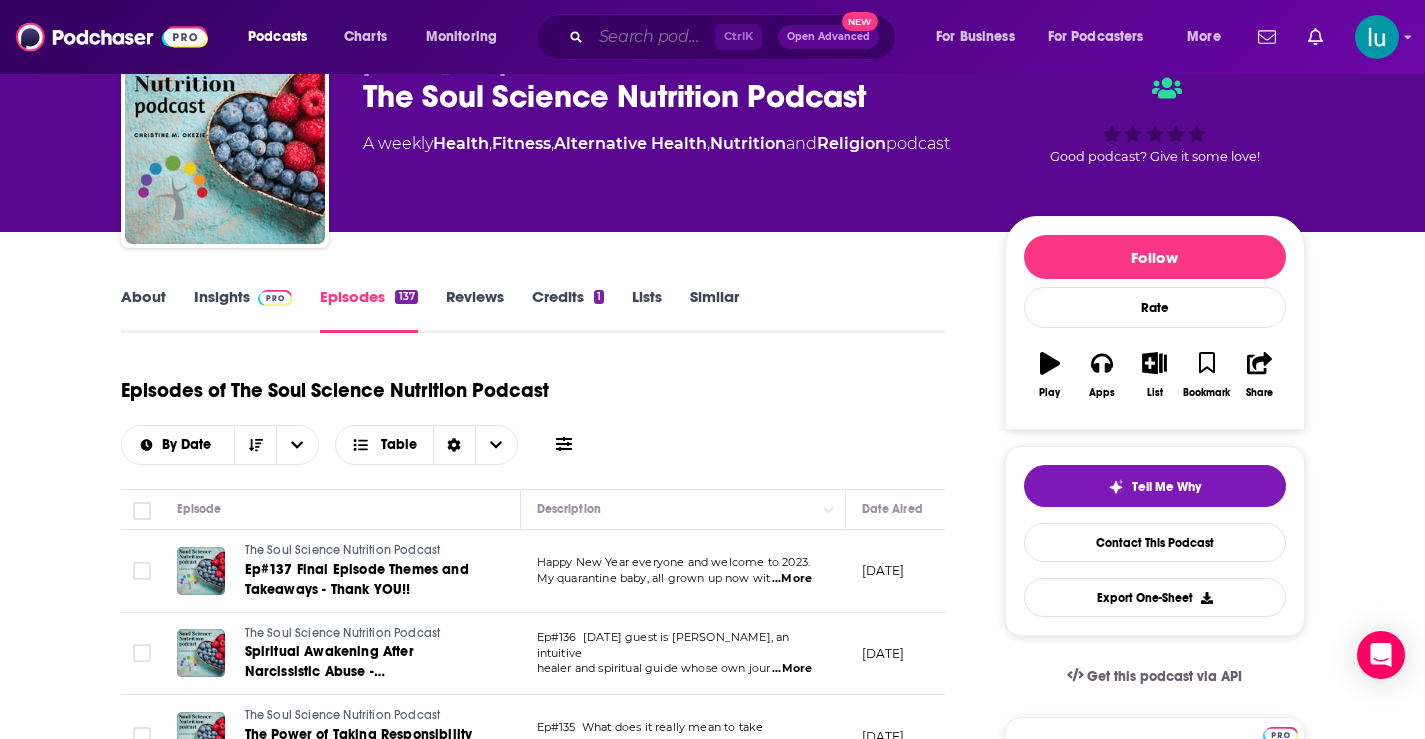 click at bounding box center [653, 37] 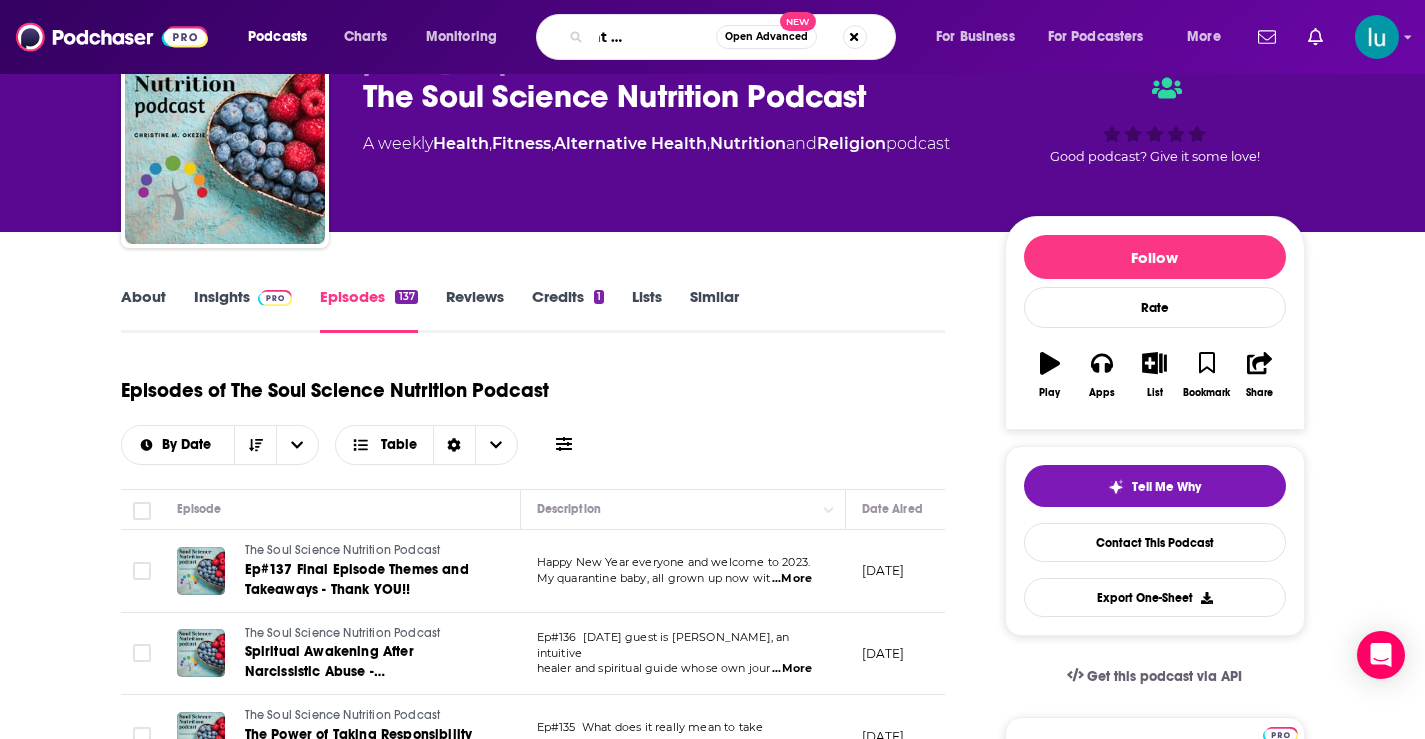 type on "the resilient mind podcast" 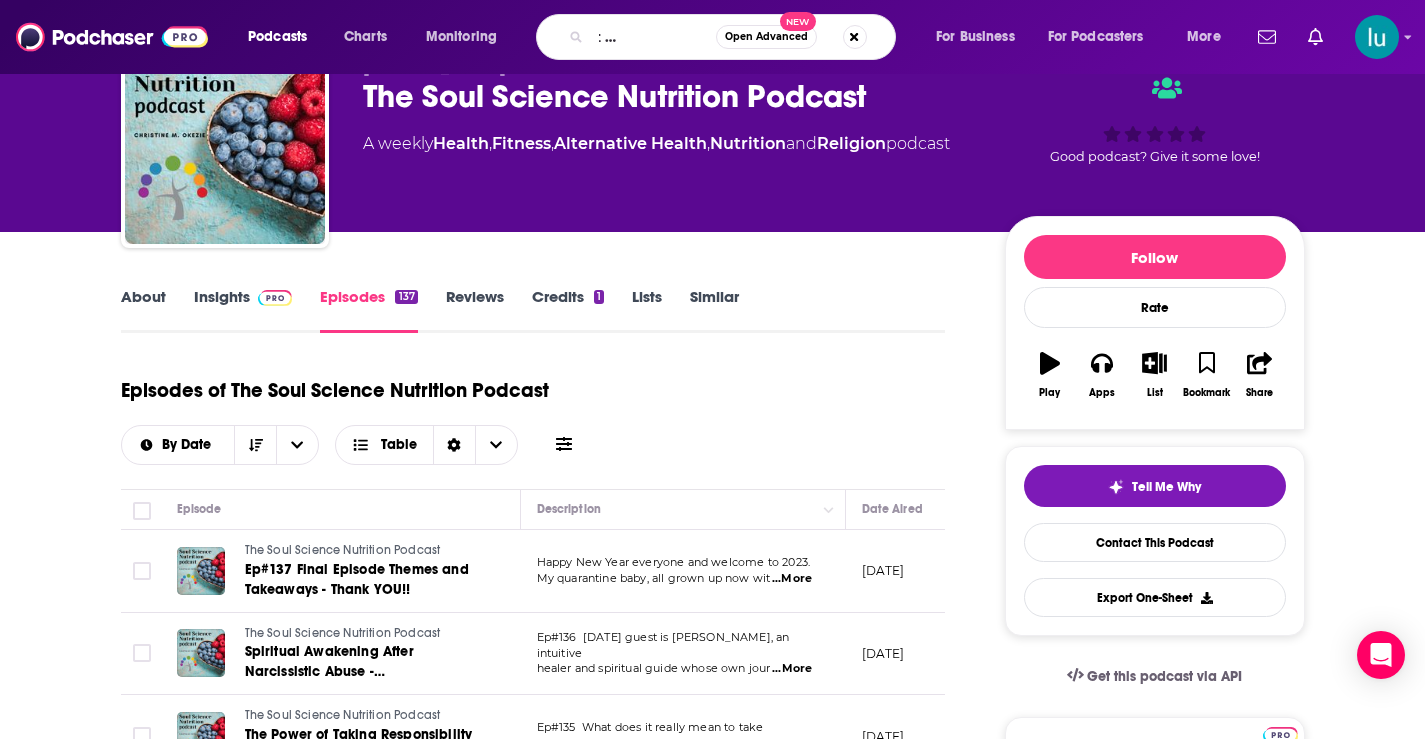 scroll, scrollTop: 0, scrollLeft: 0, axis: both 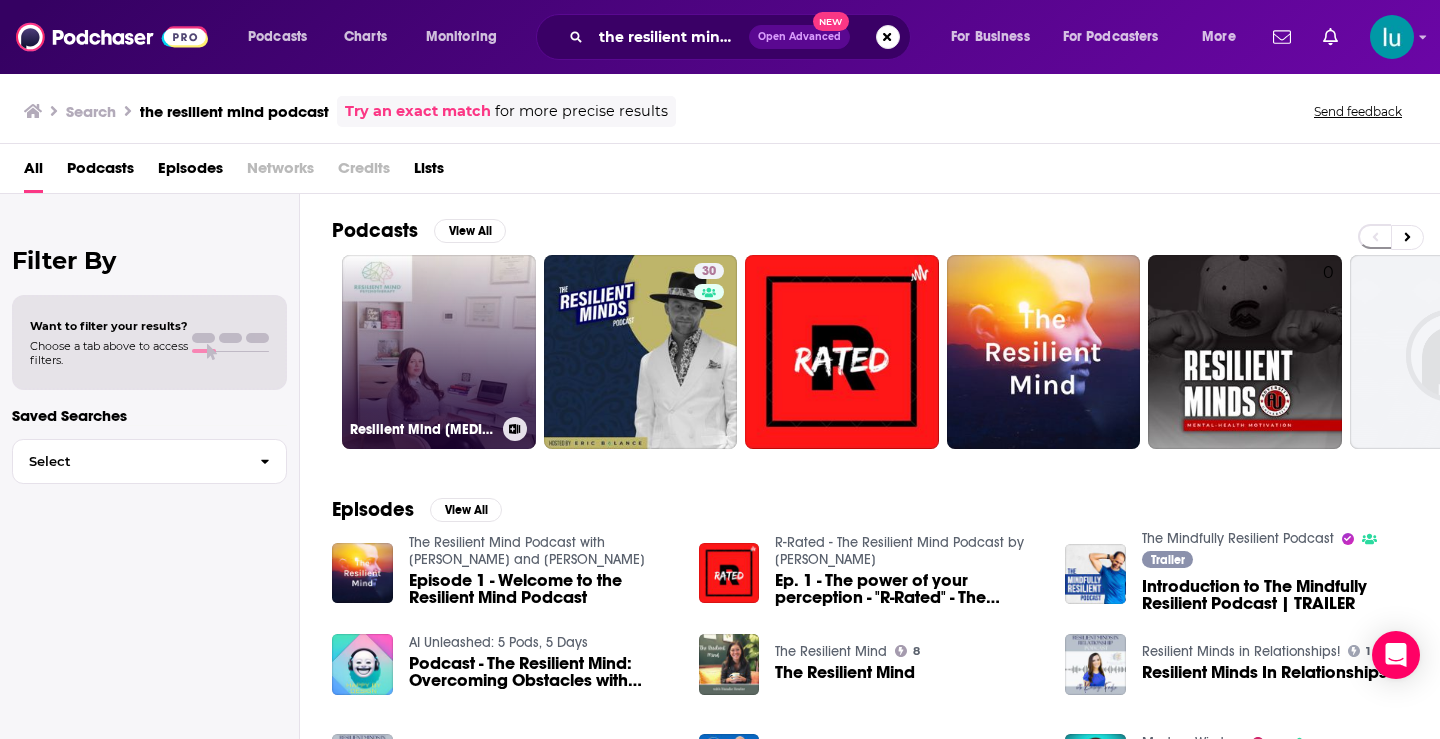 click on "Resilient Mind [MEDICAL_DATA] Podcast" at bounding box center [439, 352] 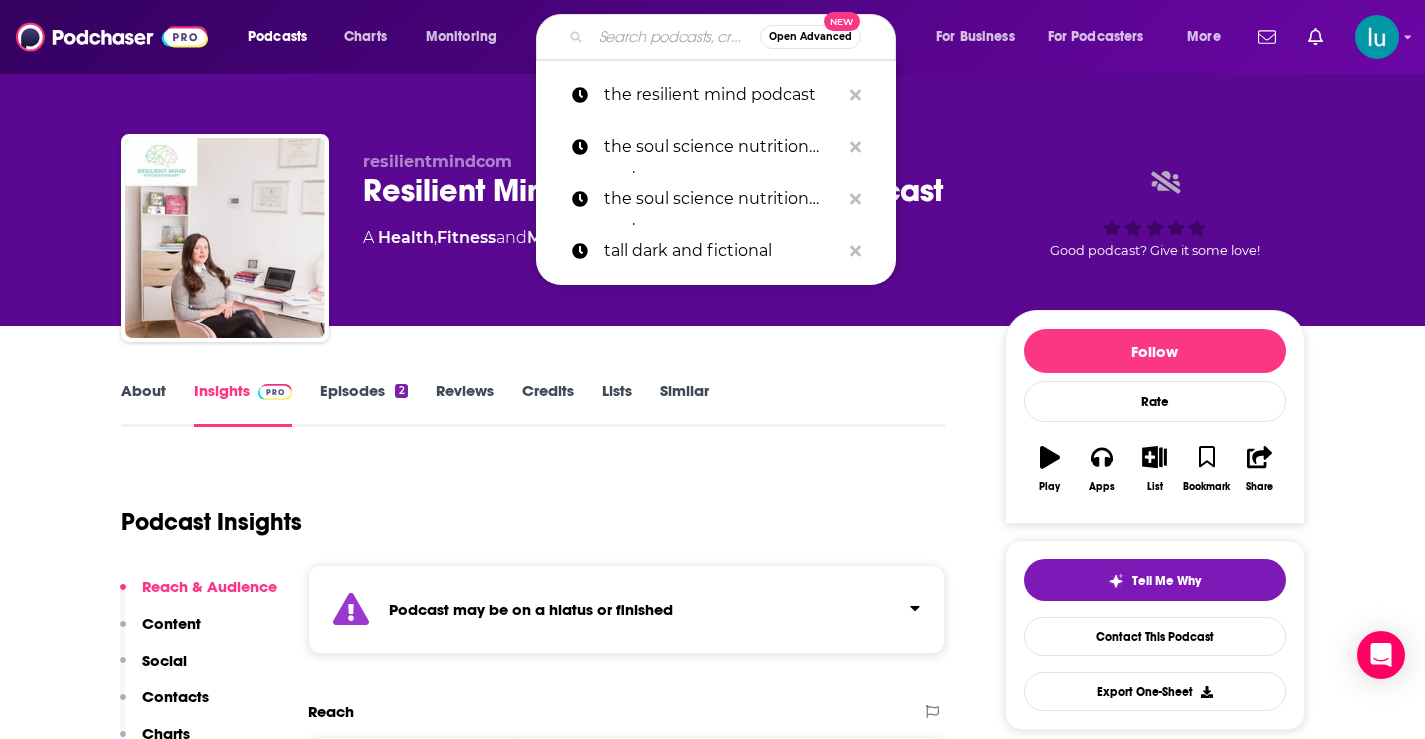 click at bounding box center [675, 37] 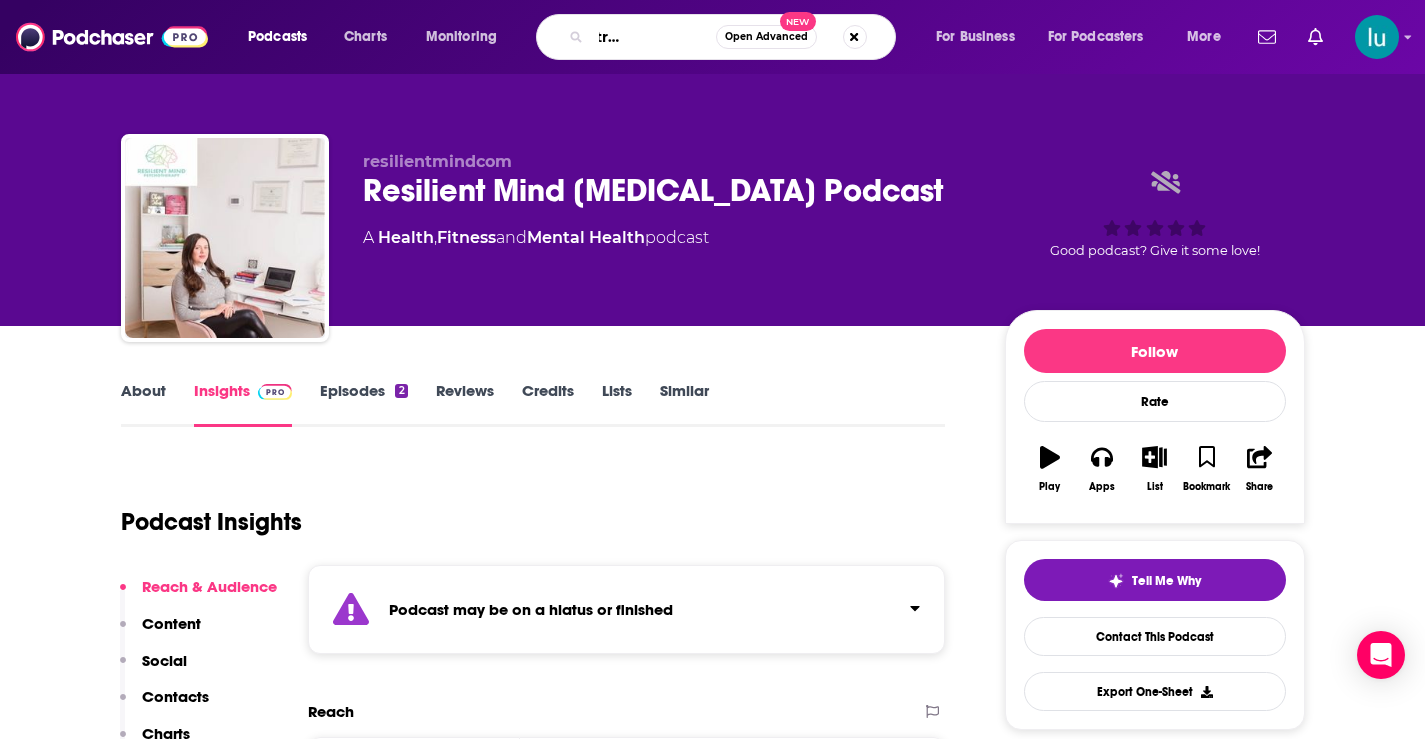 type on "the shine strategy podcast" 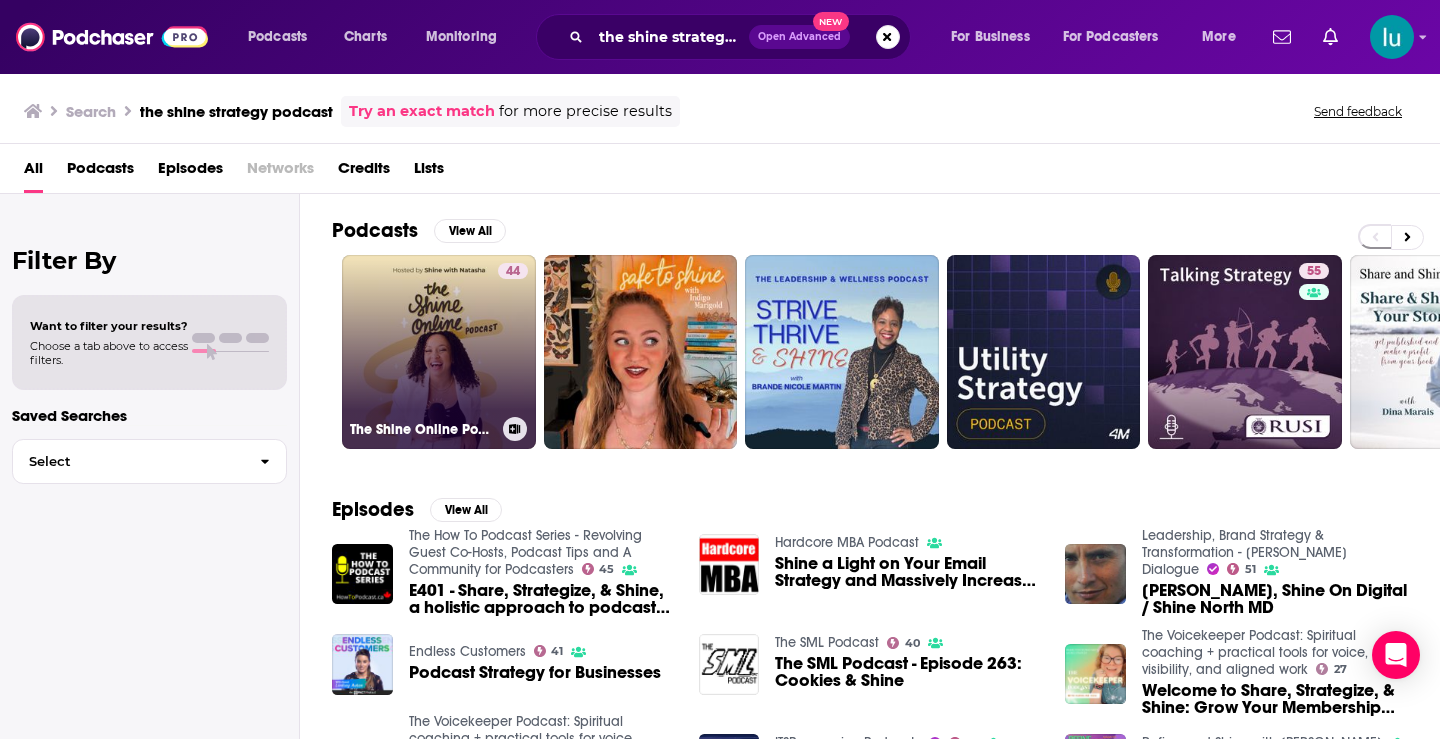 click on "44 The Shine Online Podcast" at bounding box center [439, 352] 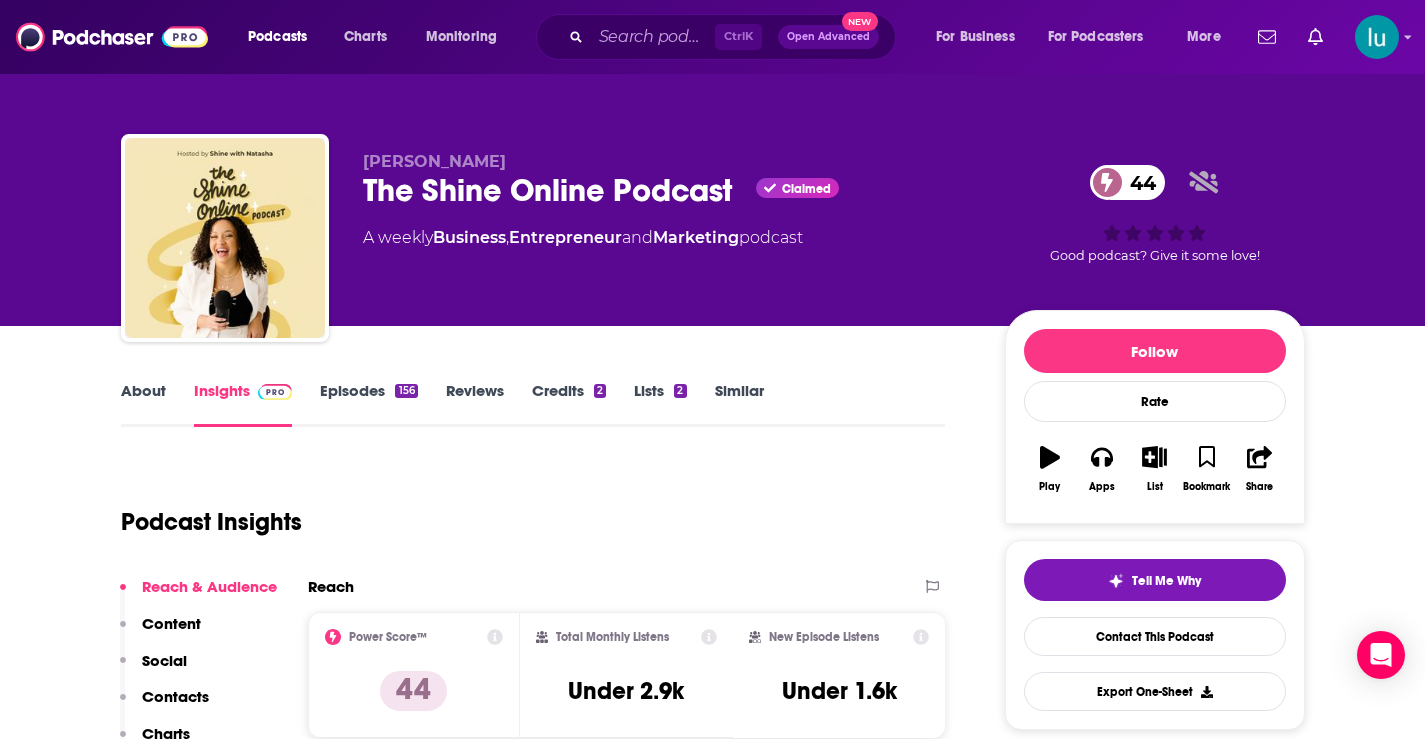 click on "About" at bounding box center [143, 404] 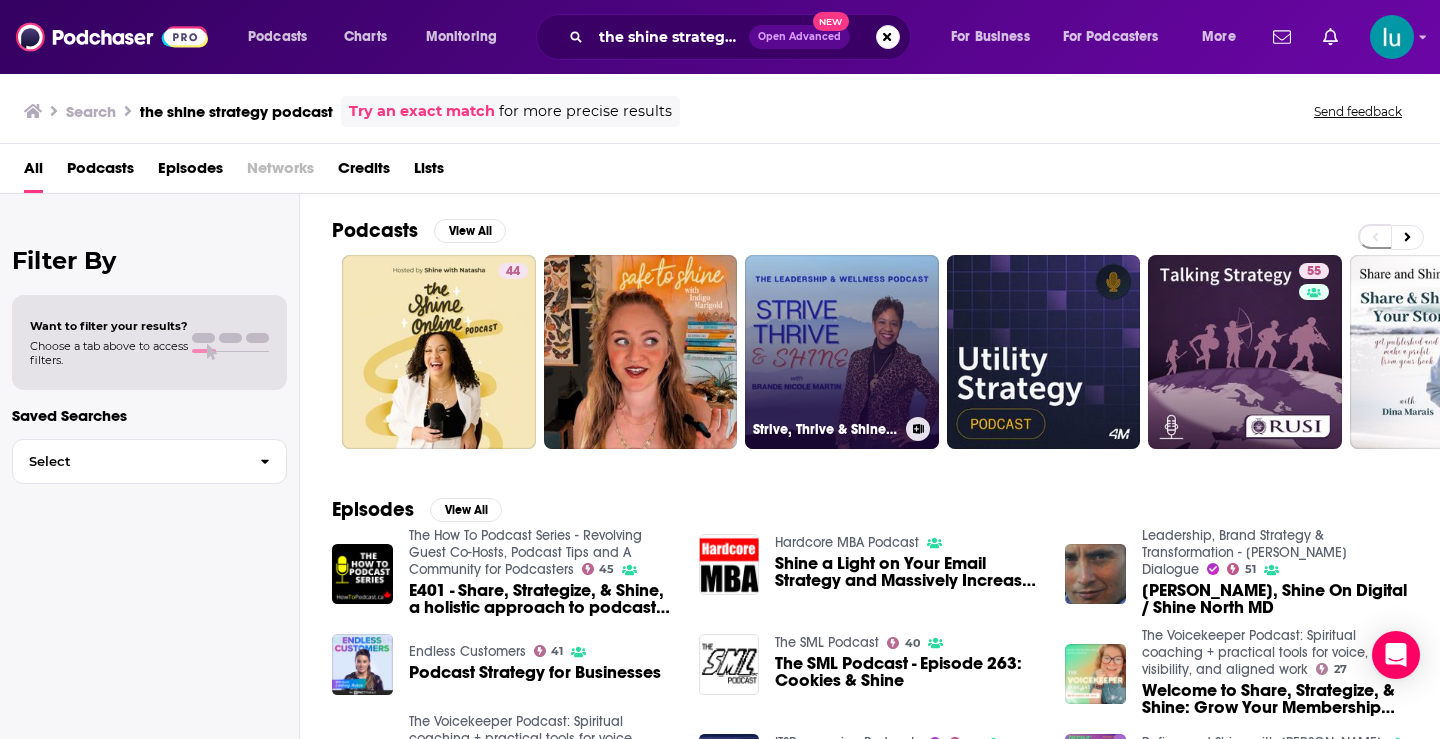 click on "Strive, Thrive & Shine Podcast Series" at bounding box center (842, 352) 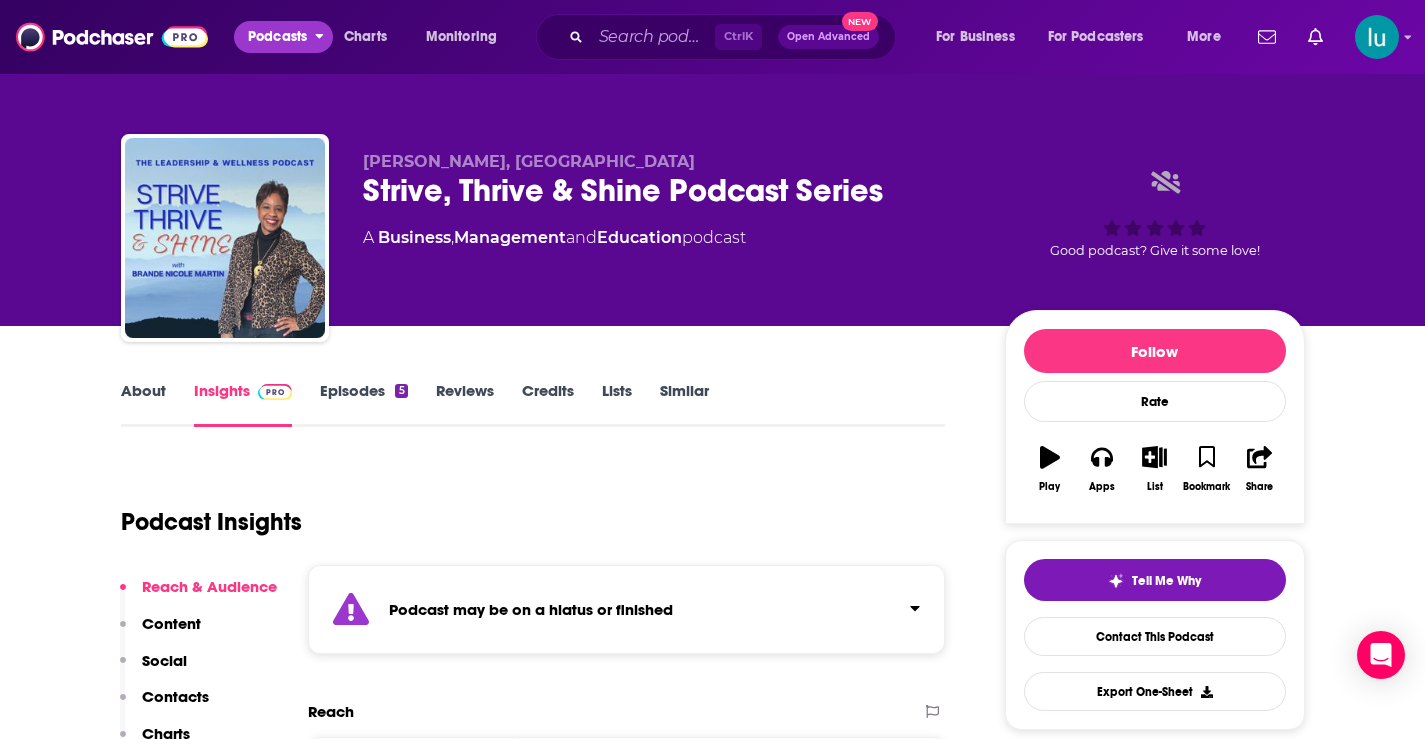 click on "Podcasts" at bounding box center (277, 37) 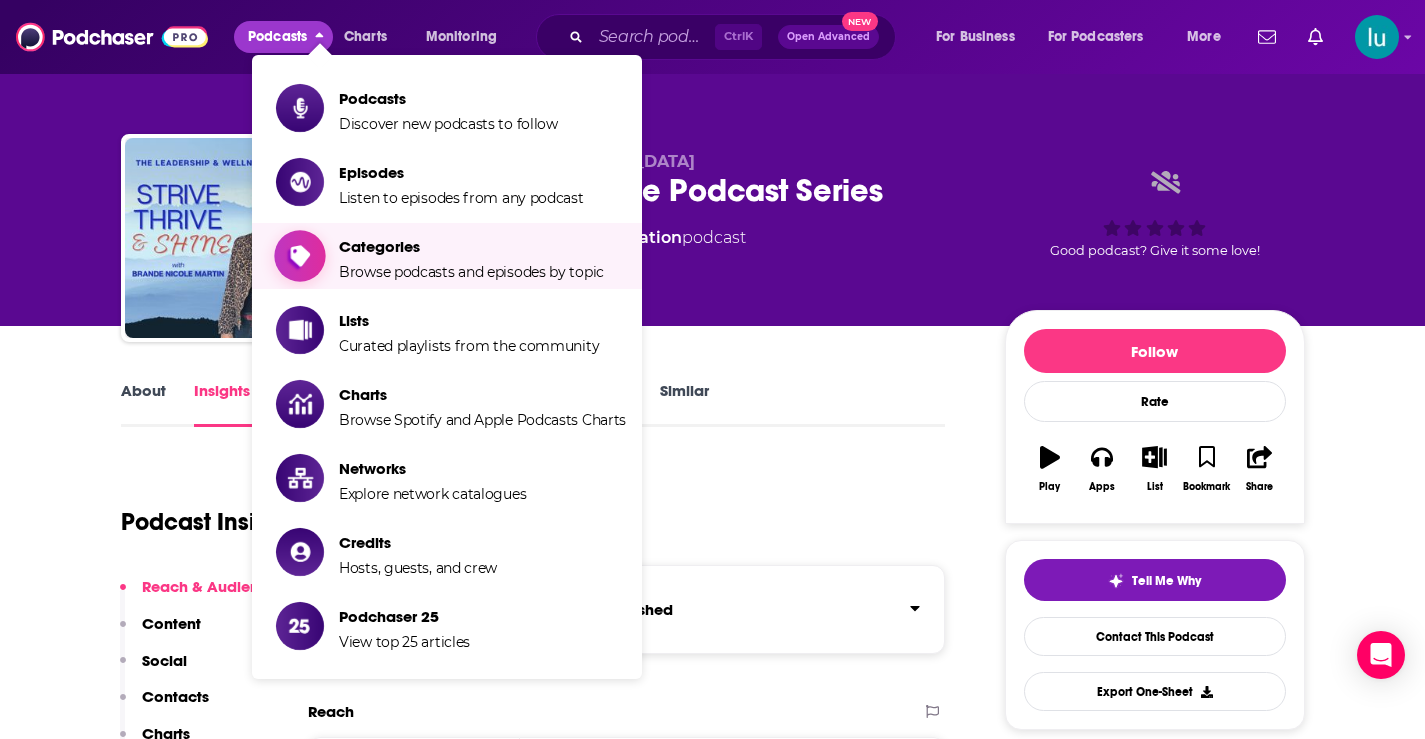 click on "Categories" at bounding box center (471, 246) 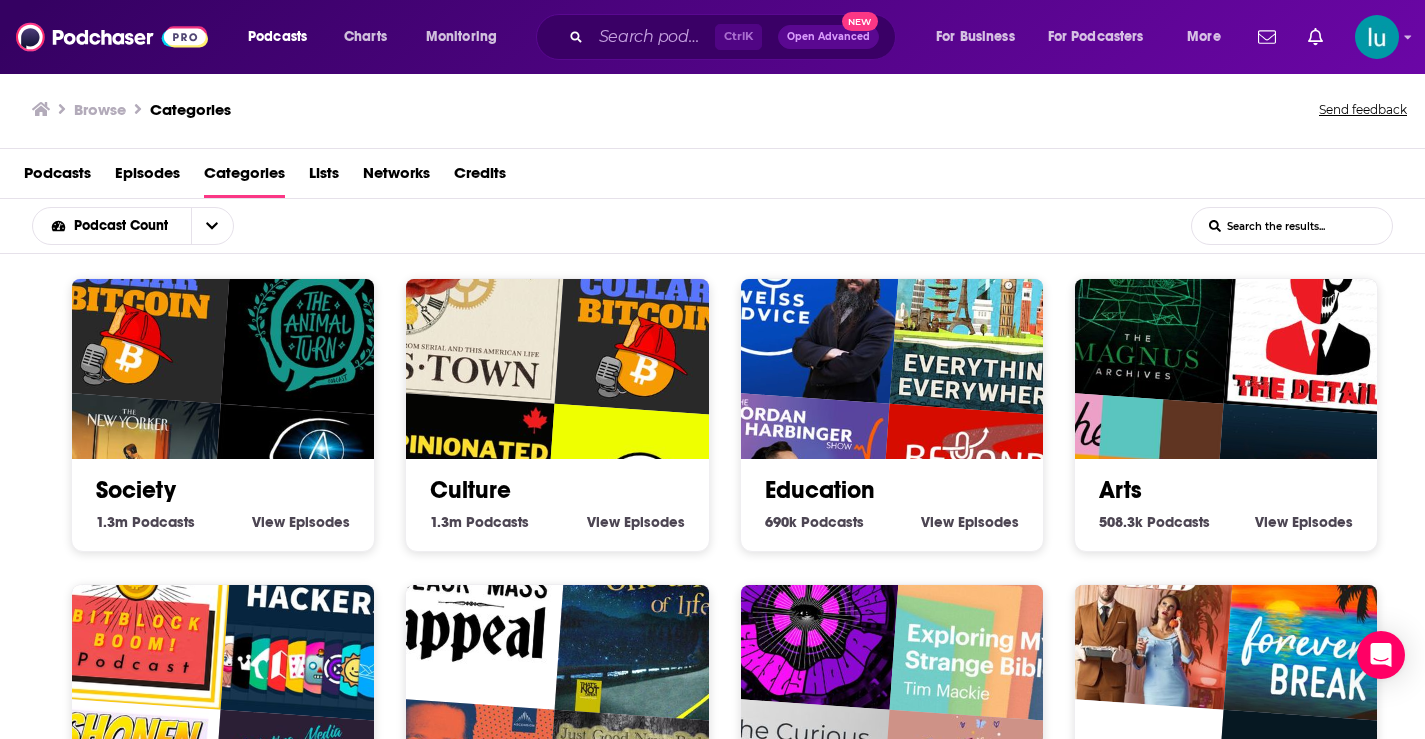 scroll, scrollTop: 4, scrollLeft: 0, axis: vertical 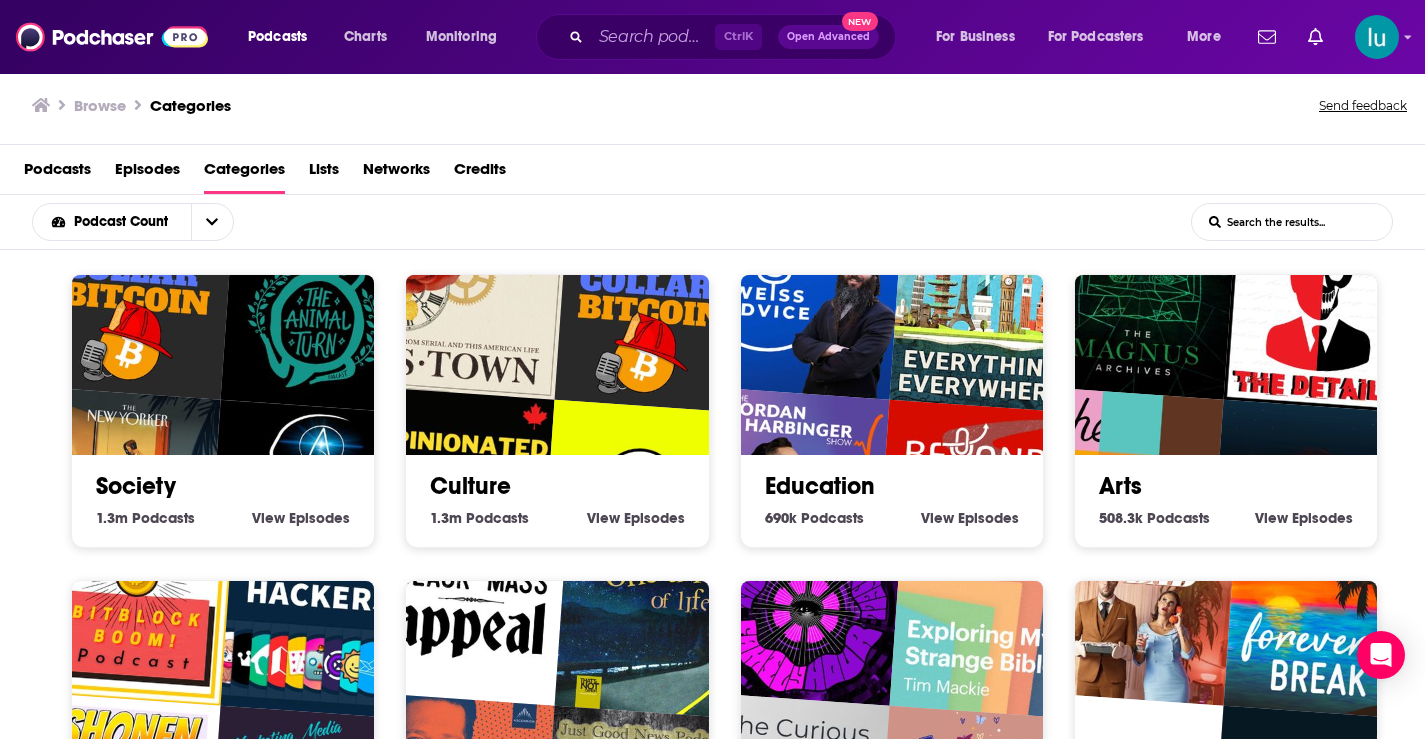 click on "Society 1.3m   Society   Podcasts View   Society   Episodes" at bounding box center (223, 411) 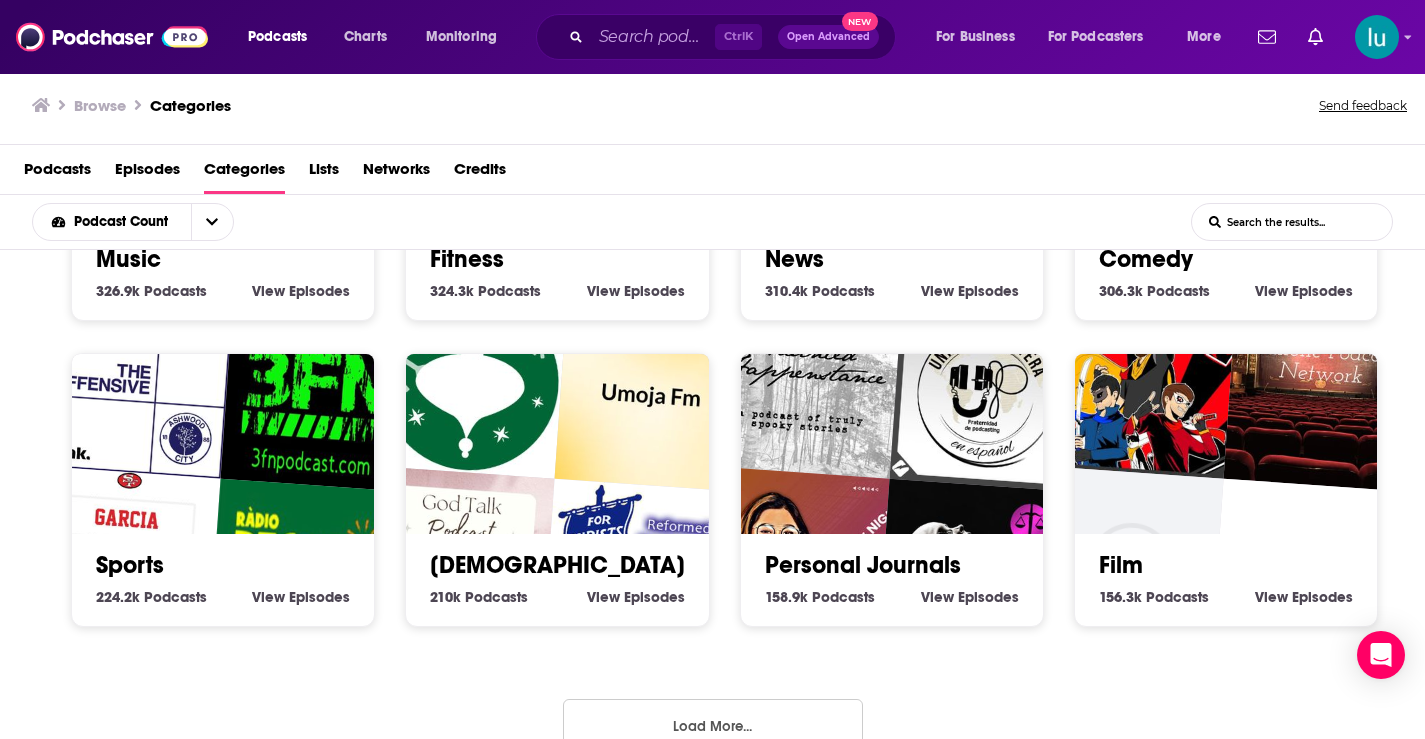 scroll, scrollTop: 880, scrollLeft: 0, axis: vertical 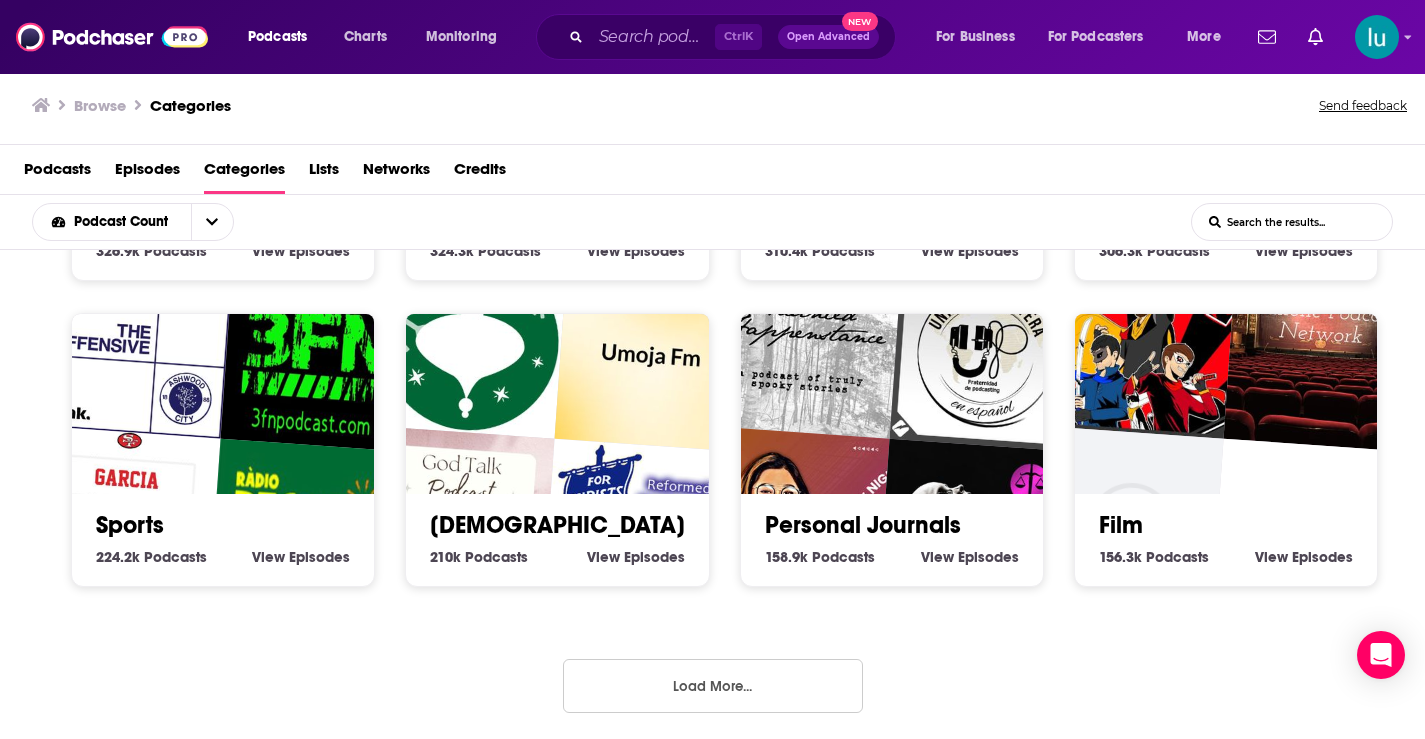 click on "Load More..." at bounding box center (713, 686) 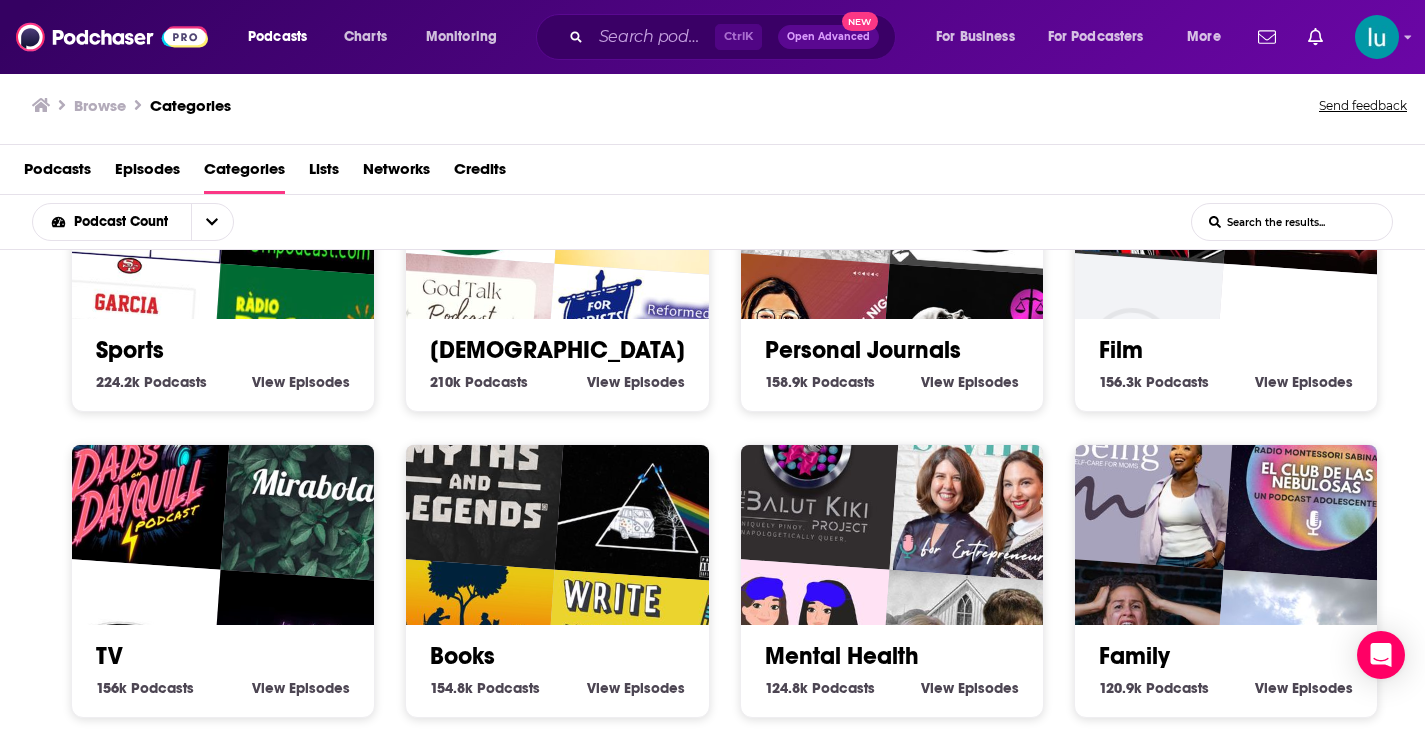 scroll, scrollTop: 1080, scrollLeft: 0, axis: vertical 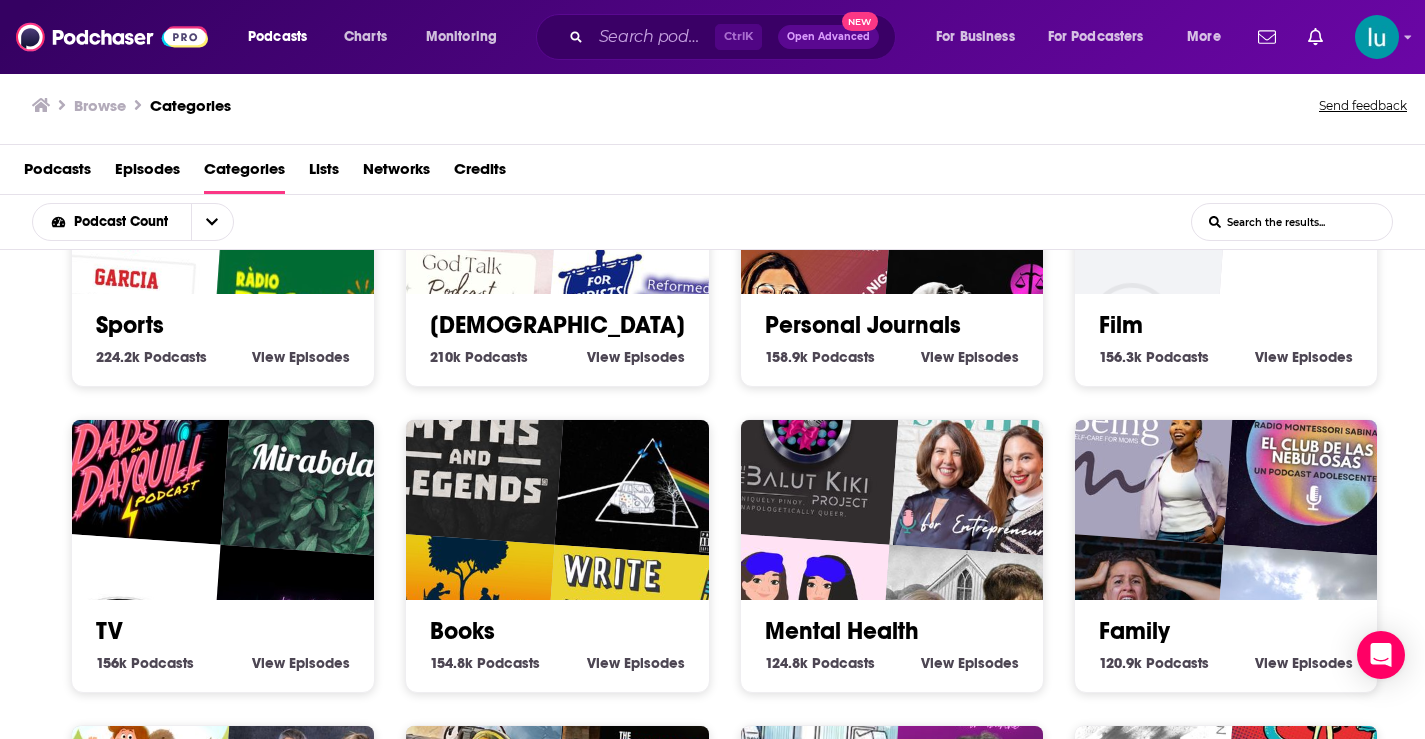 click at bounding box center (805, 448) 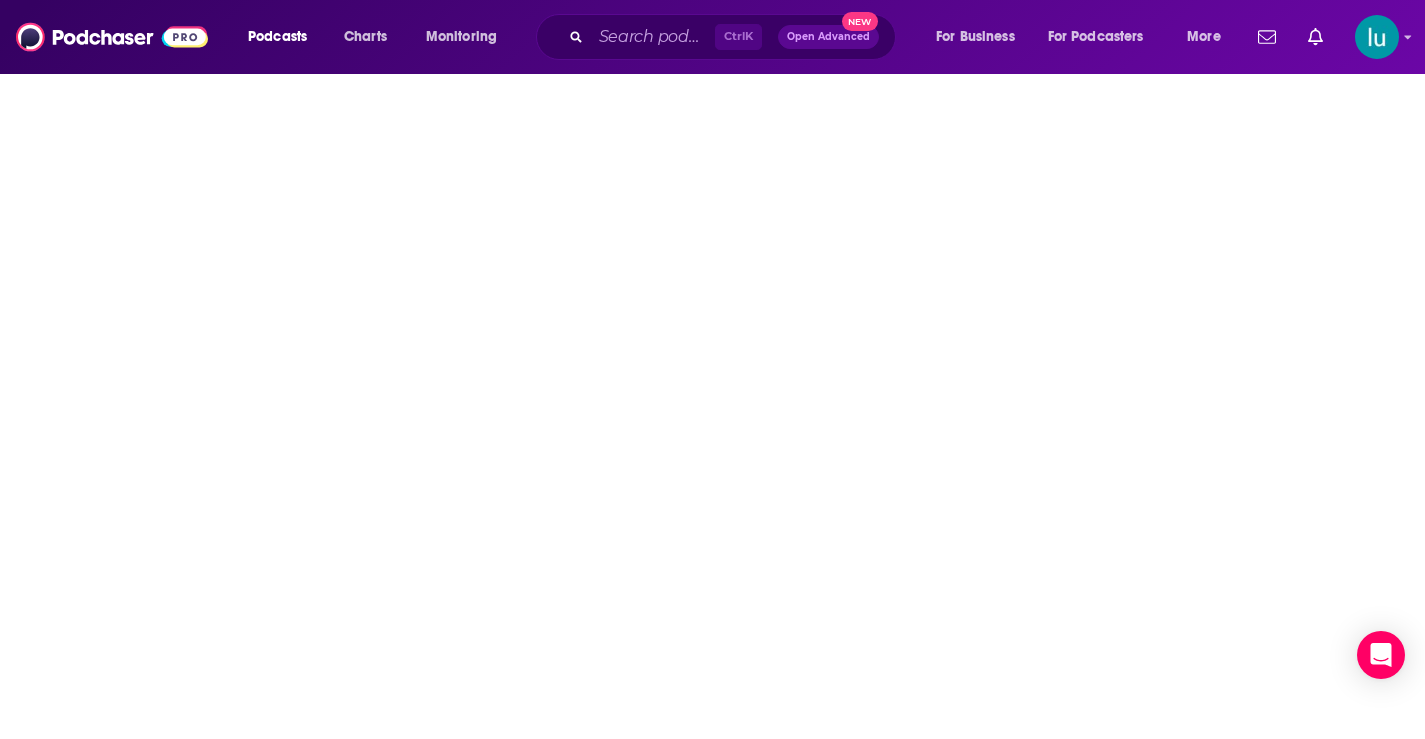 scroll, scrollTop: 0, scrollLeft: 0, axis: both 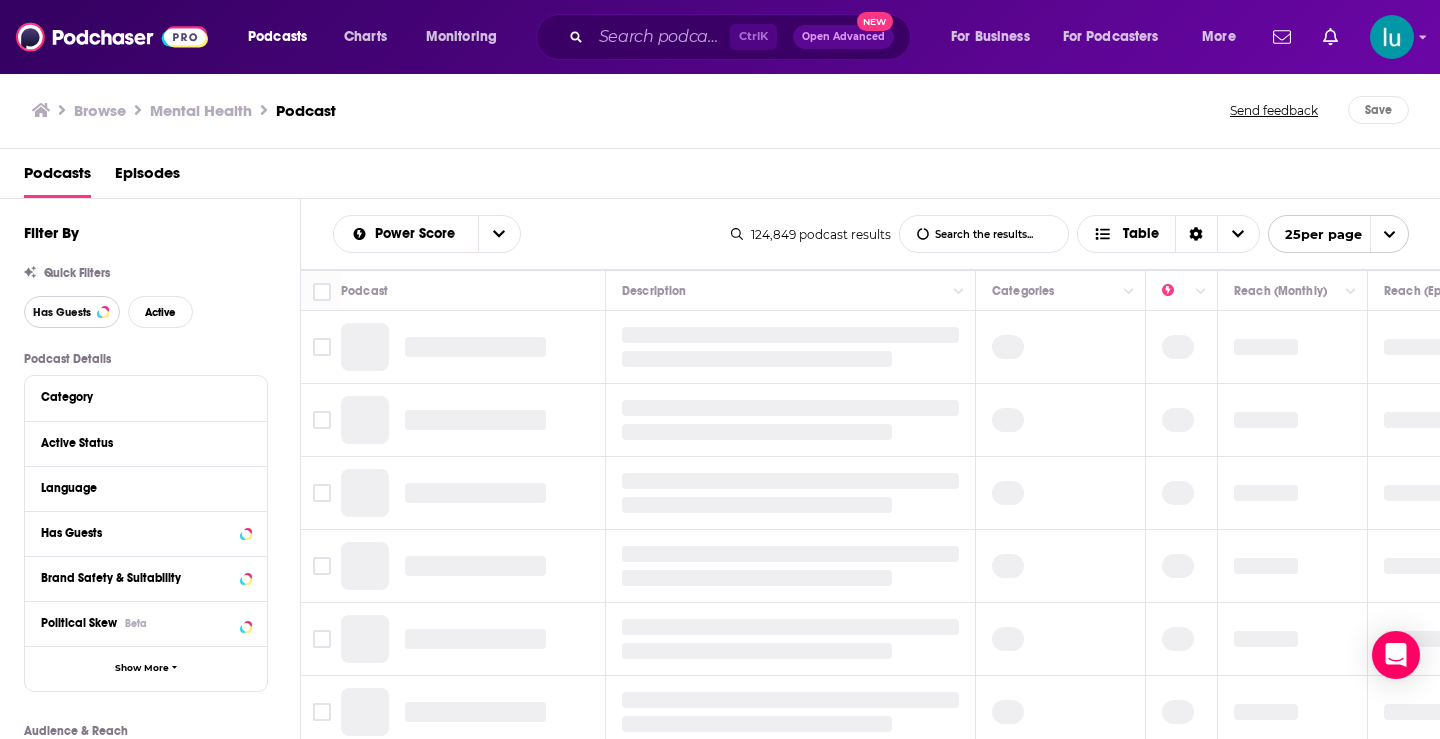 click on "Has Guests" at bounding box center (72, 312) 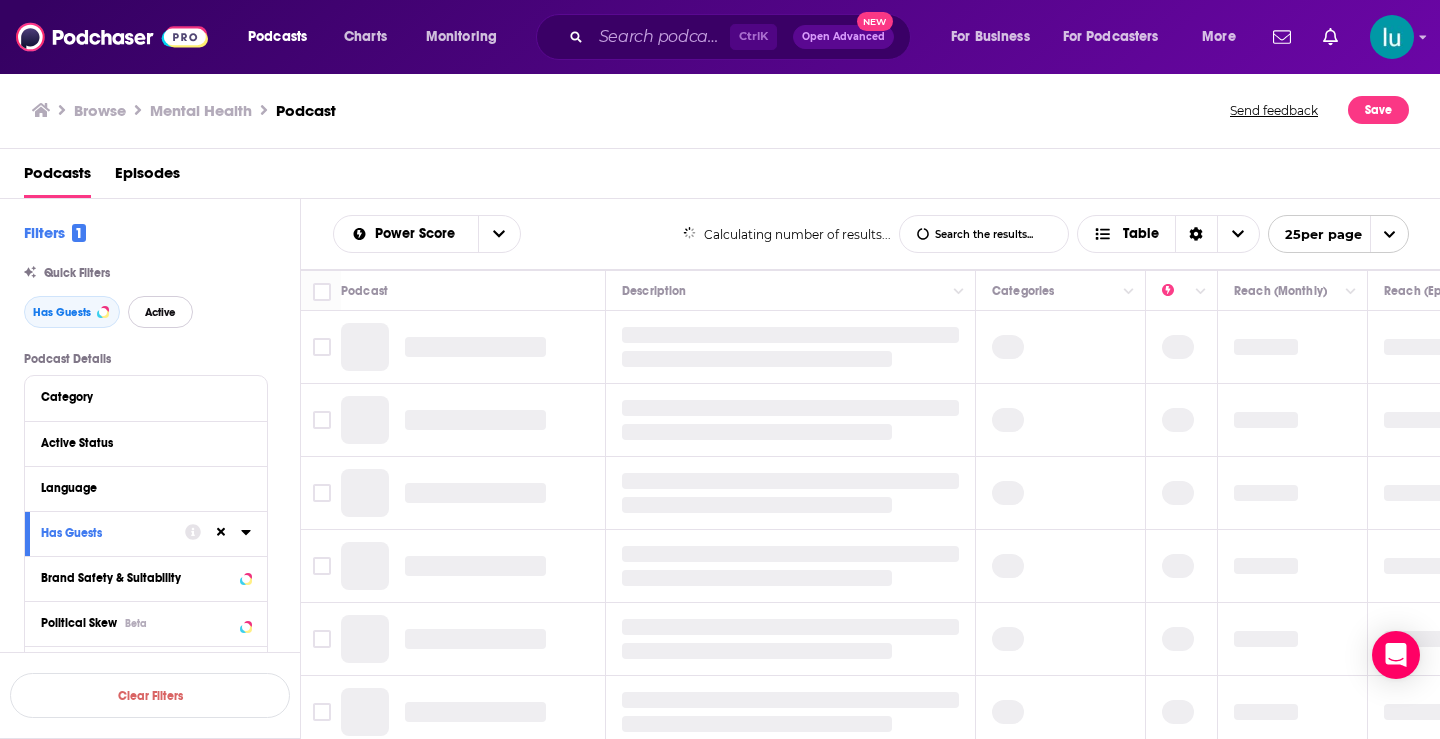 click on "Active" at bounding box center [160, 312] 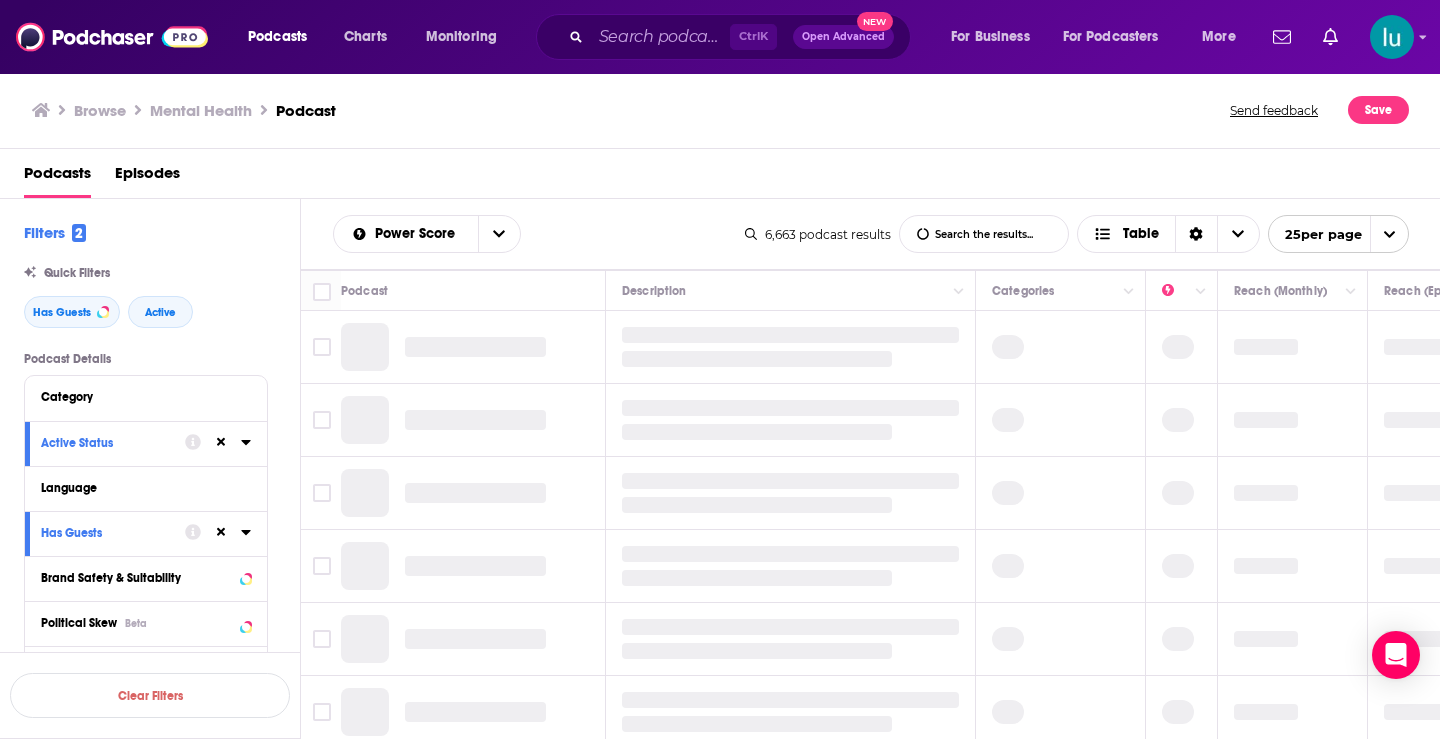 click on "New" at bounding box center [875, 21] 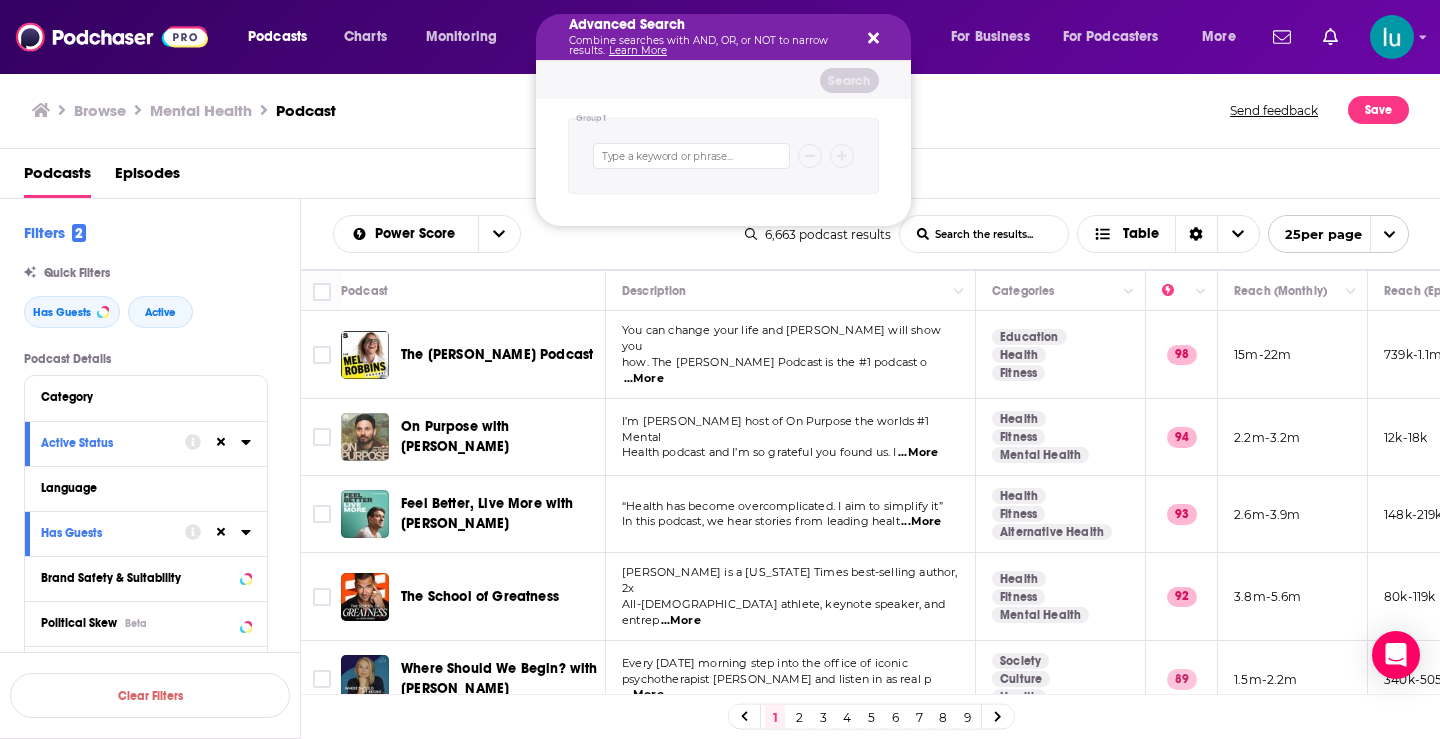 click at bounding box center [691, 156] 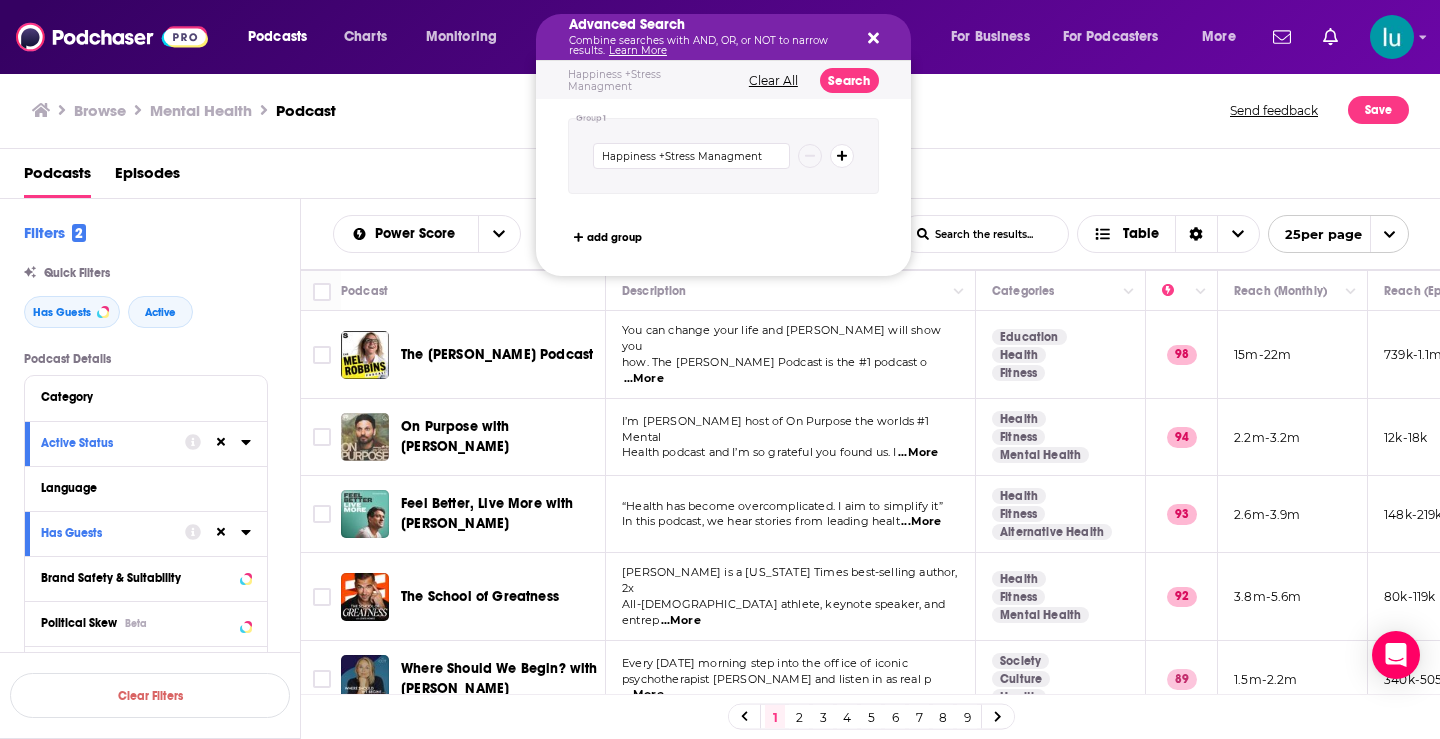 type on "Happiness +Stress Managment" 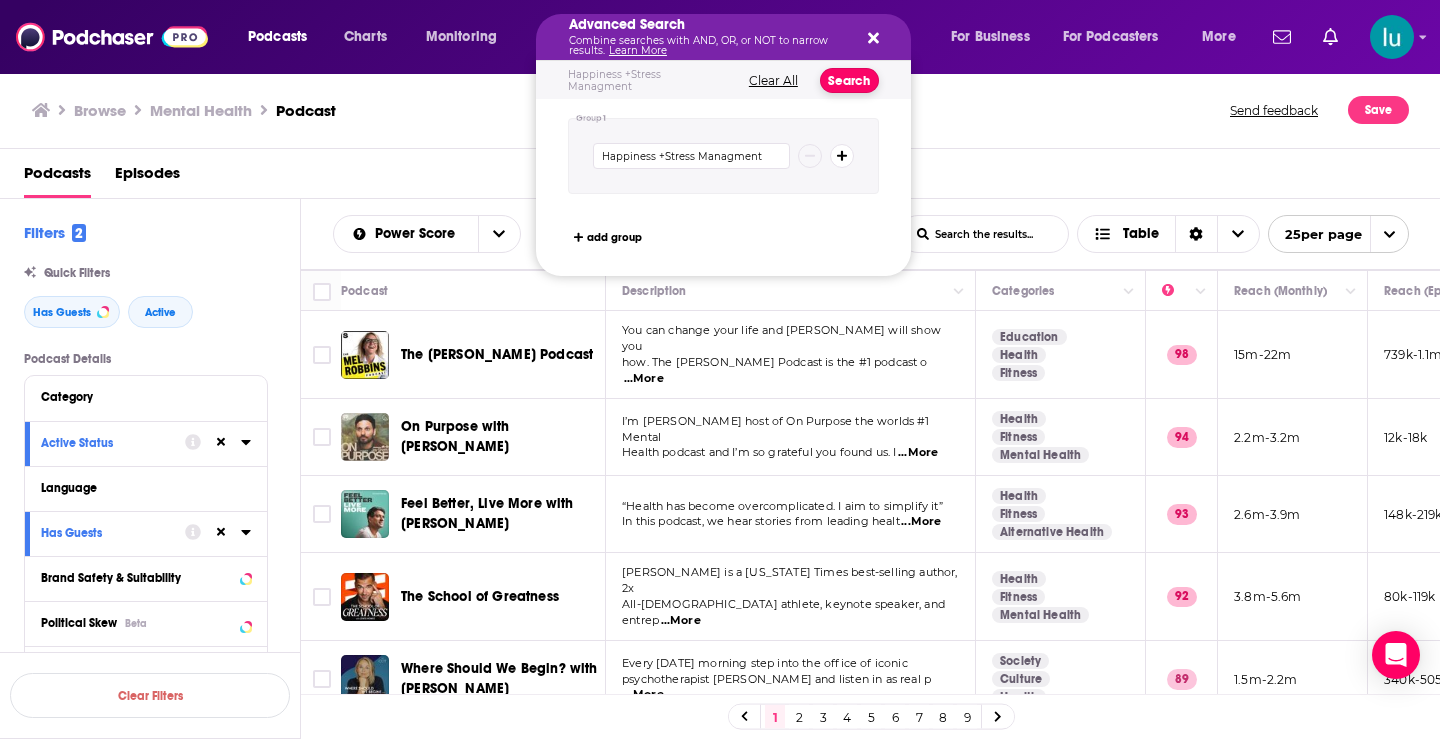 click on "Search" at bounding box center [849, 80] 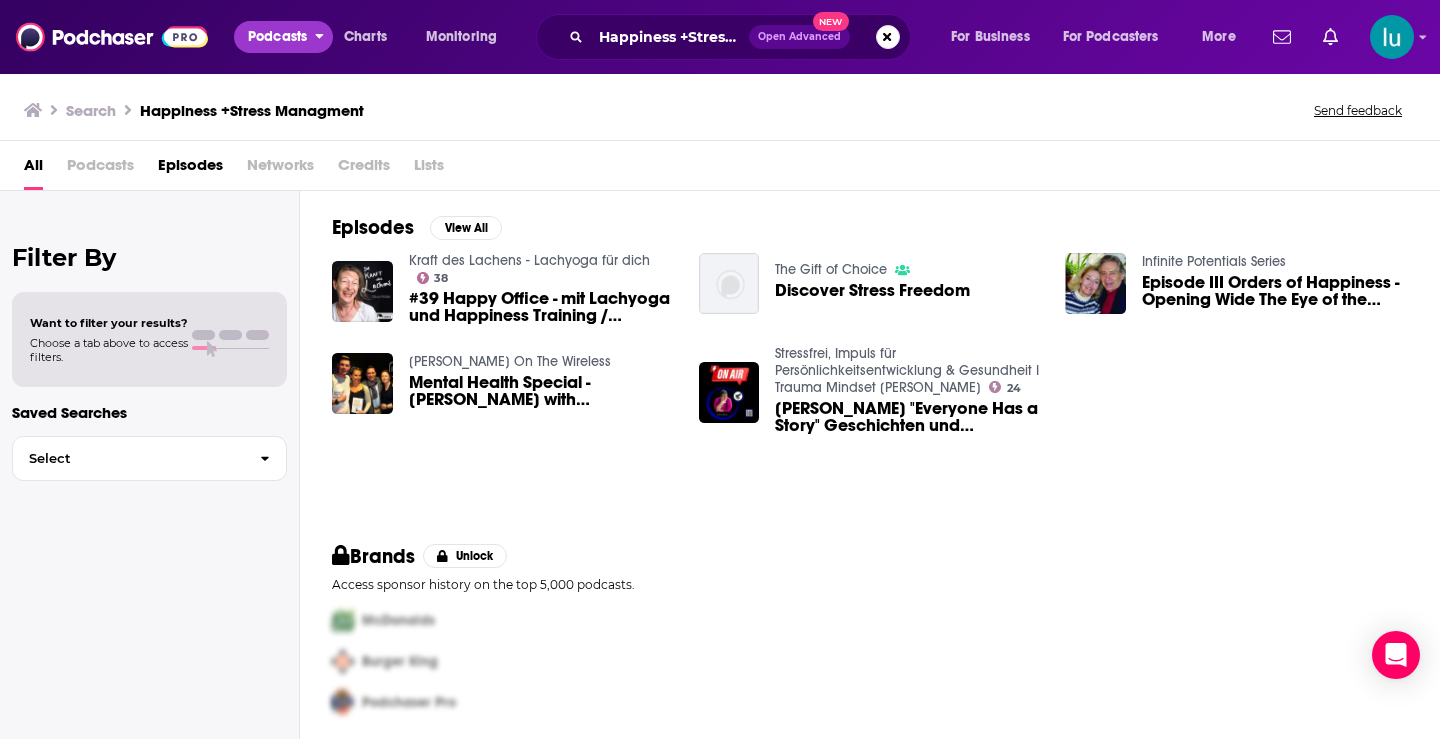 click on "Podcasts" at bounding box center [277, 37] 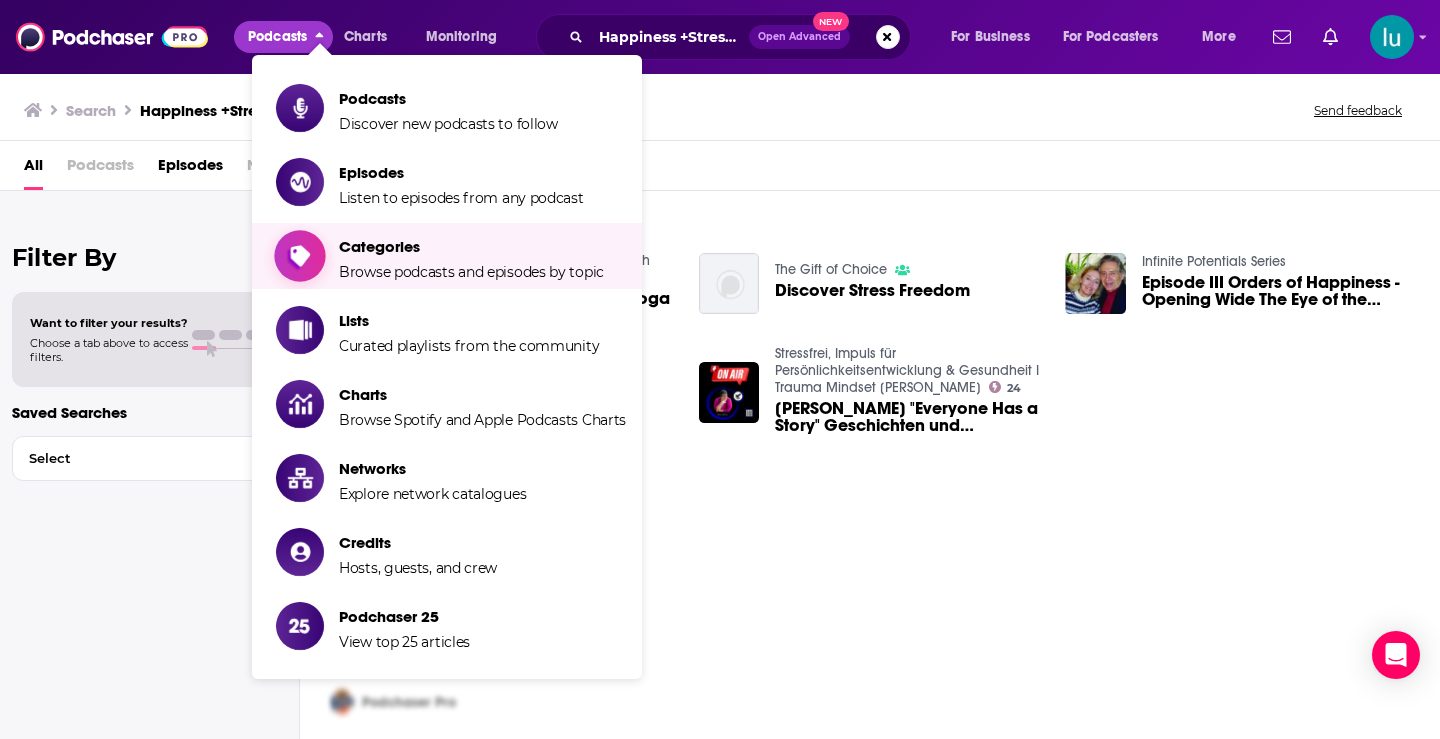 click on "Categories" at bounding box center (471, 246) 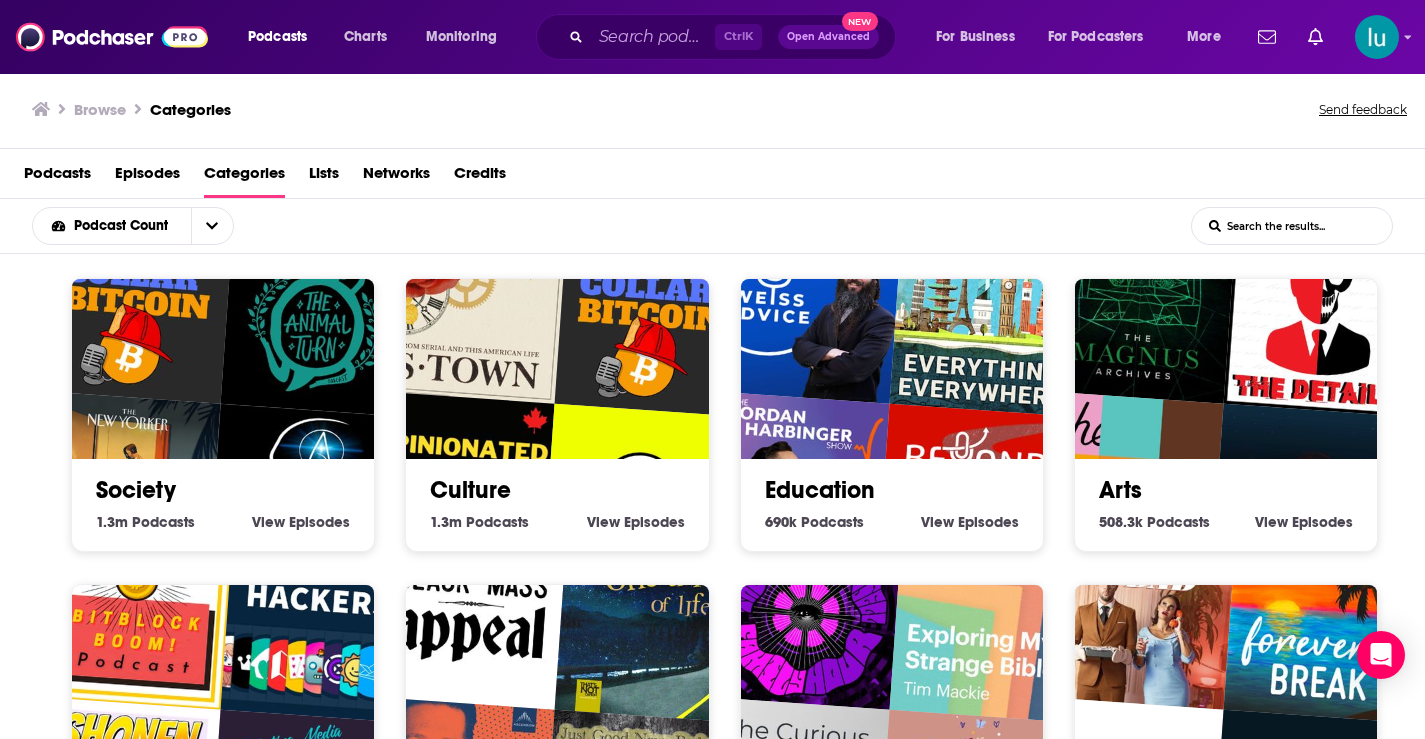 scroll, scrollTop: 4, scrollLeft: 0, axis: vertical 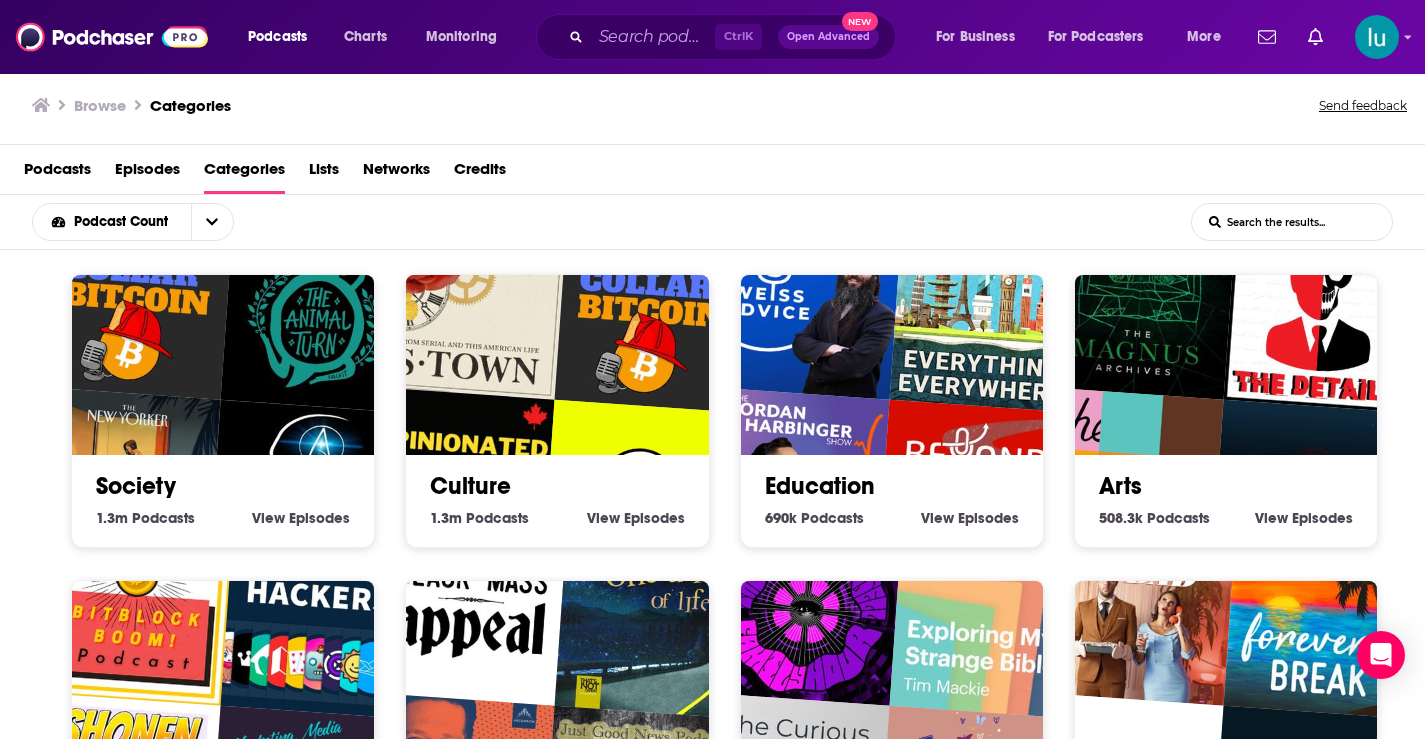 click on "Society 1.3m   Society   Podcasts View   Society   Episodes" at bounding box center (223, 411) 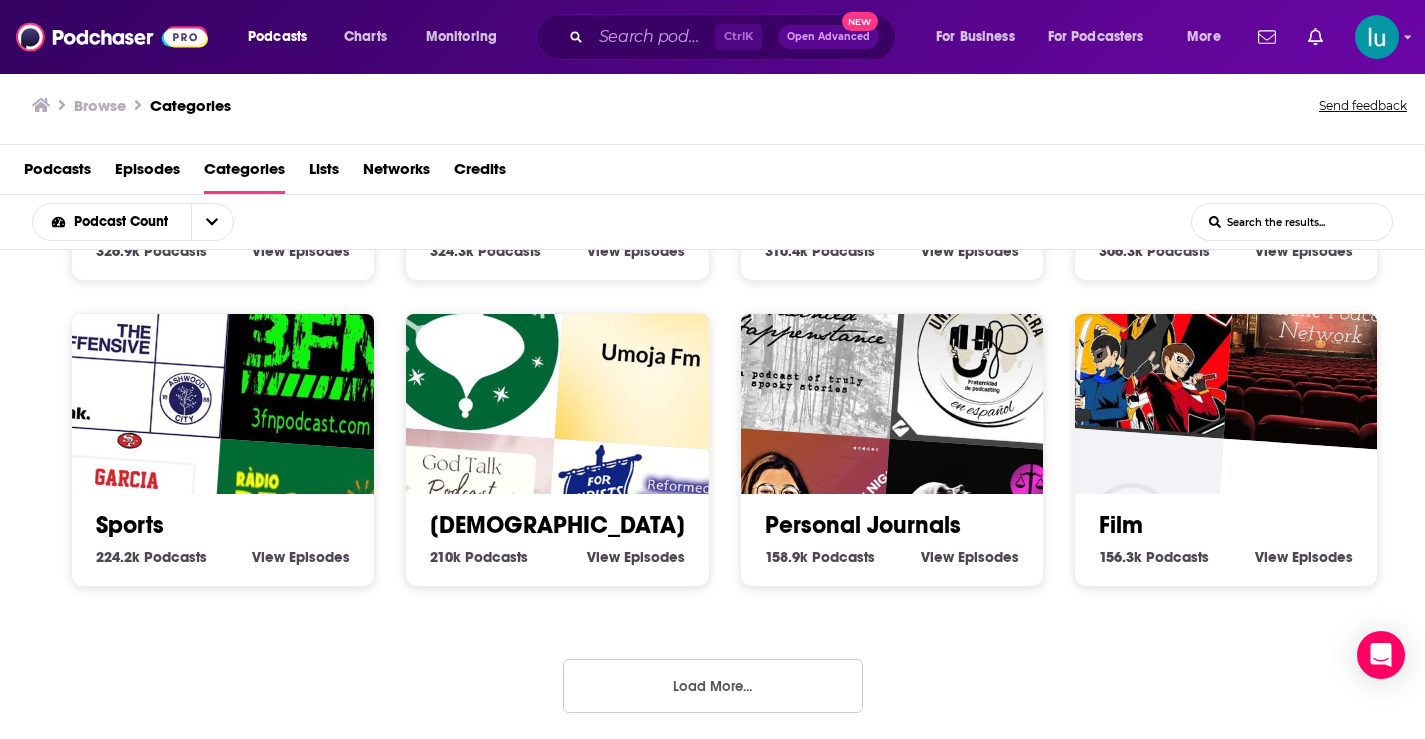 scroll, scrollTop: 886, scrollLeft: 0, axis: vertical 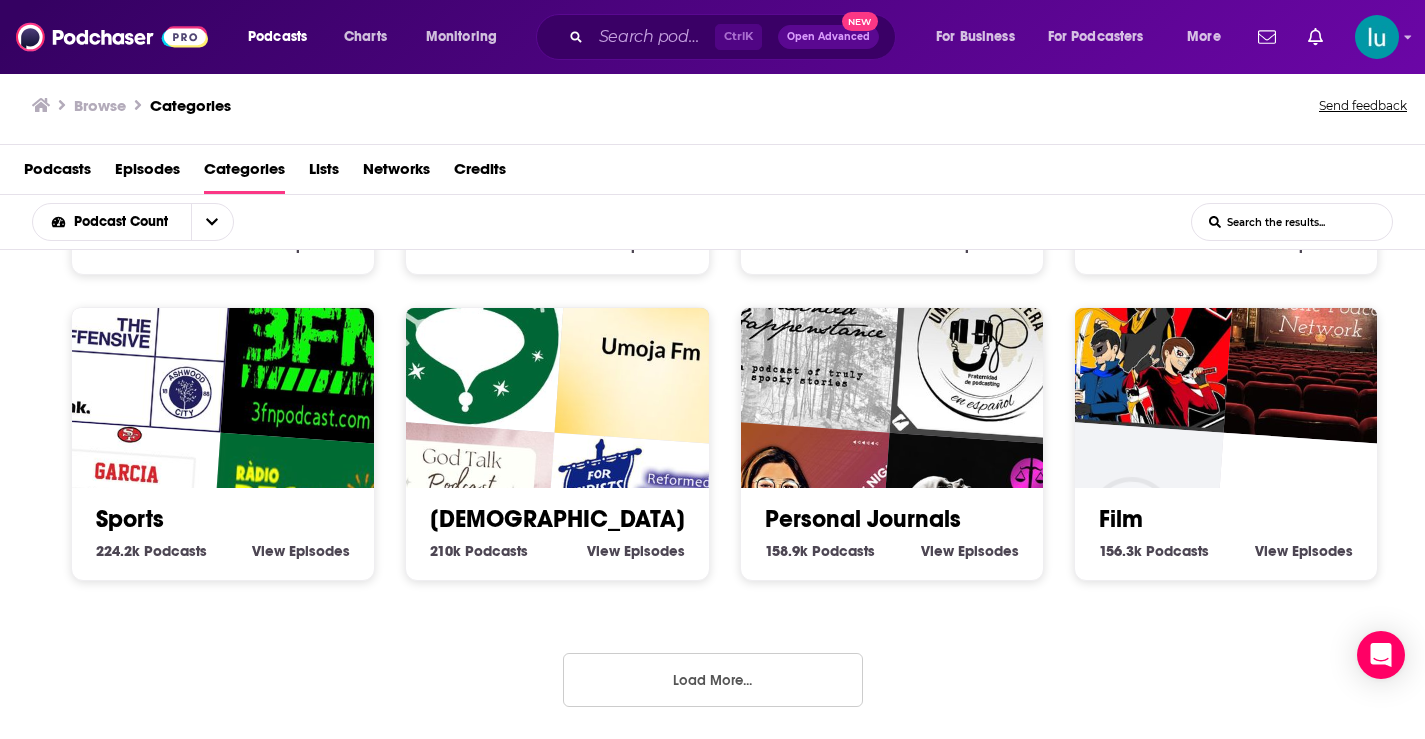 click on "Load More..." at bounding box center [713, 680] 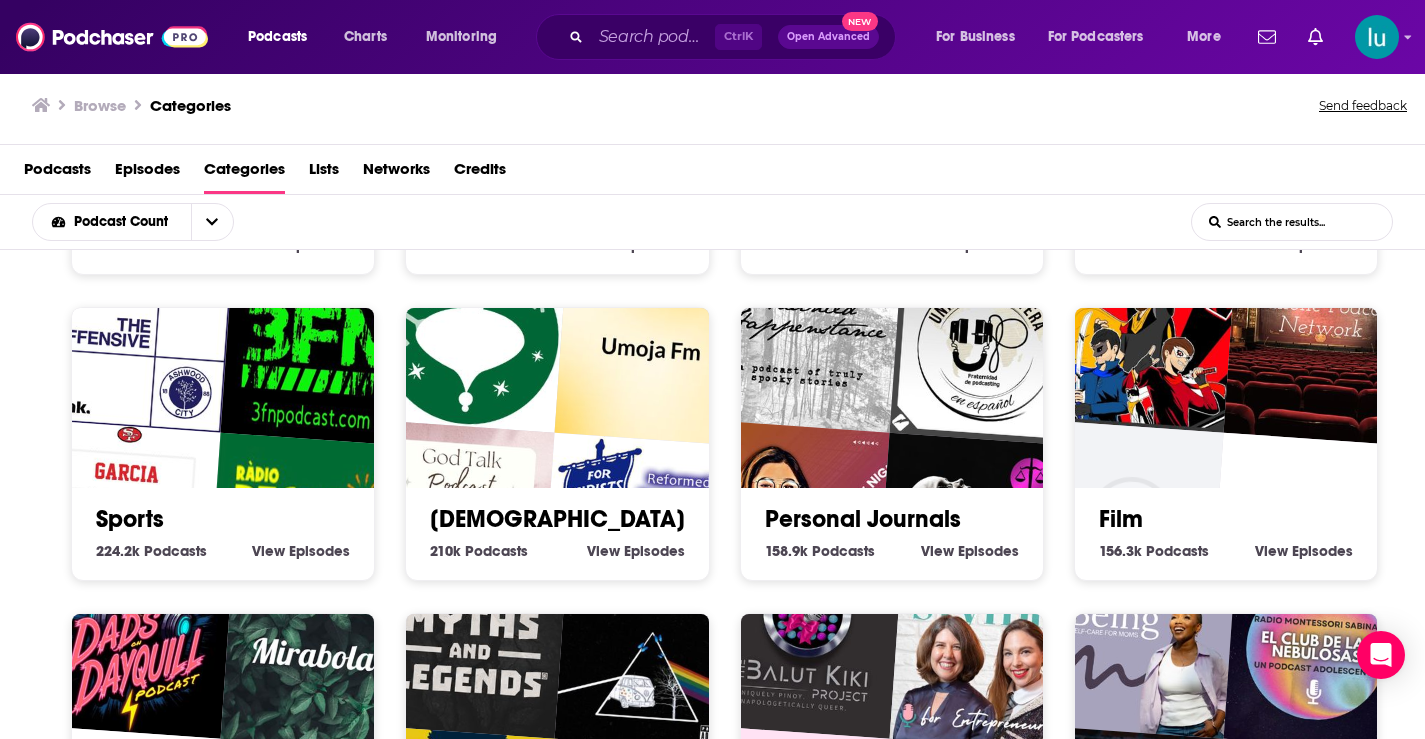 click on "Sports 224.2k   Sports   Podcasts View   Sports   Episodes" at bounding box center (223, 444) 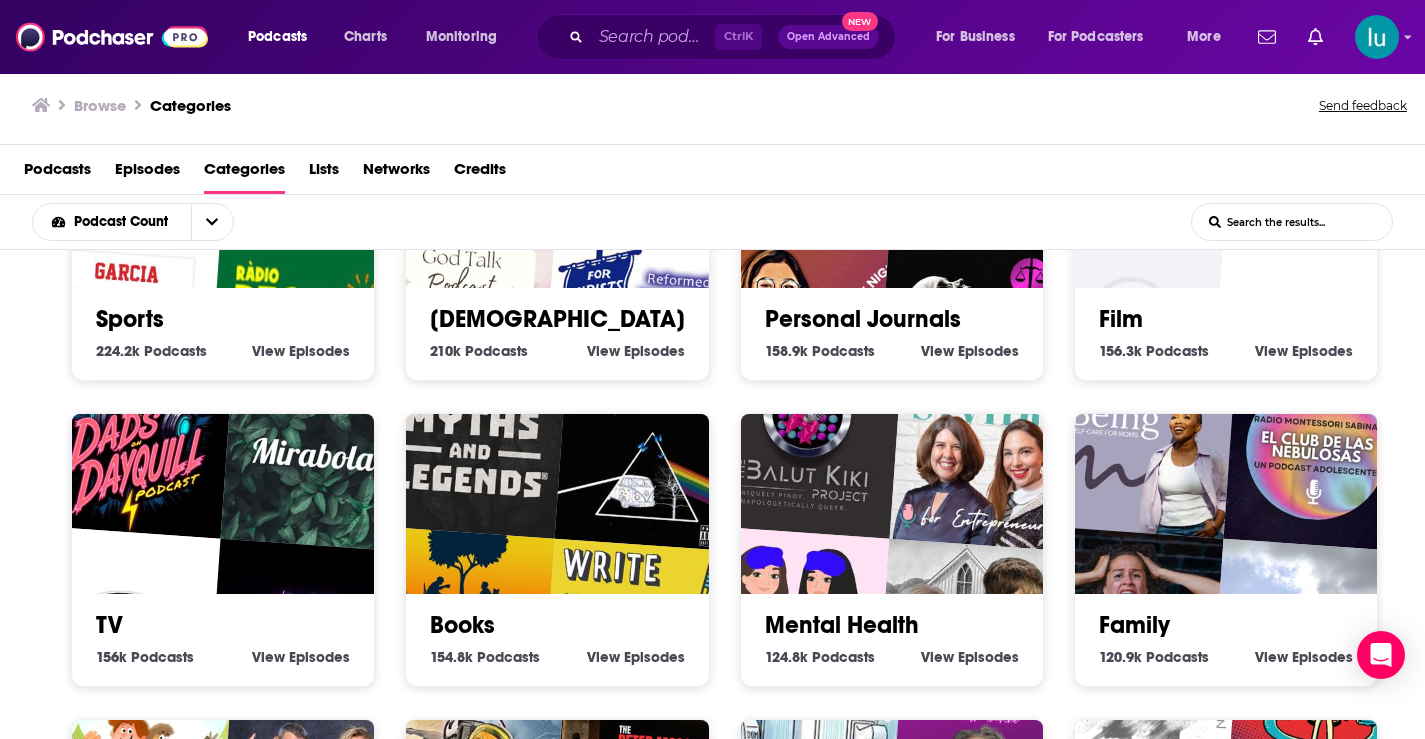scroll, scrollTop: 1126, scrollLeft: 0, axis: vertical 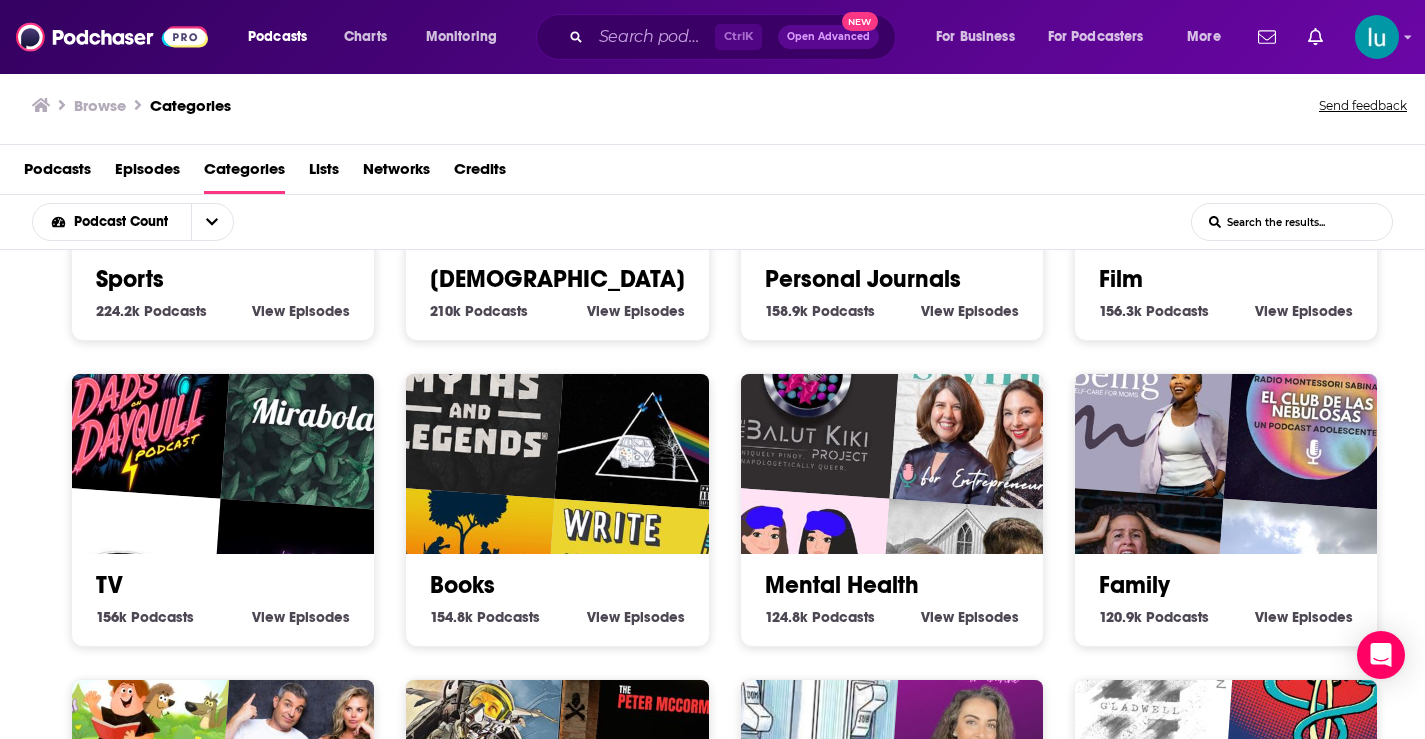 click at bounding box center [805, 402] 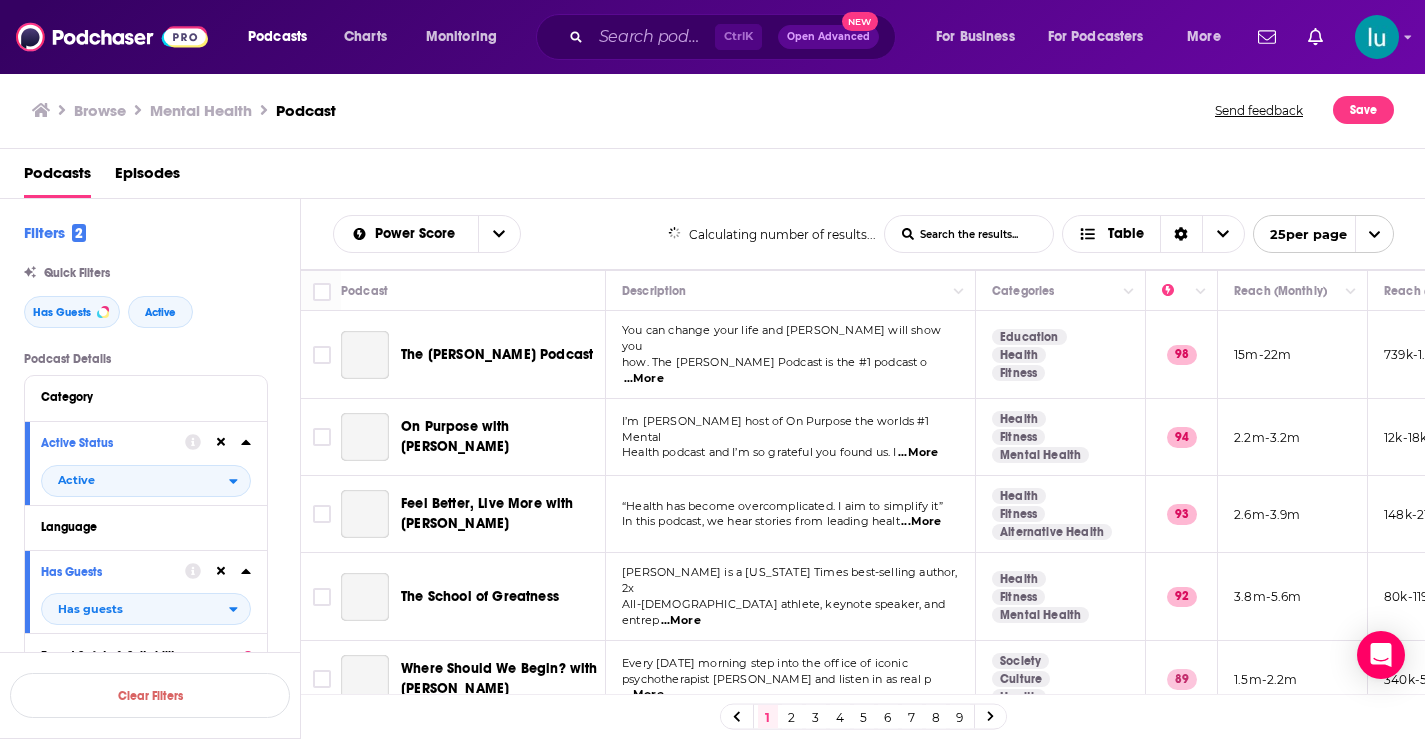 click on "List Search Input" at bounding box center [969, 234] 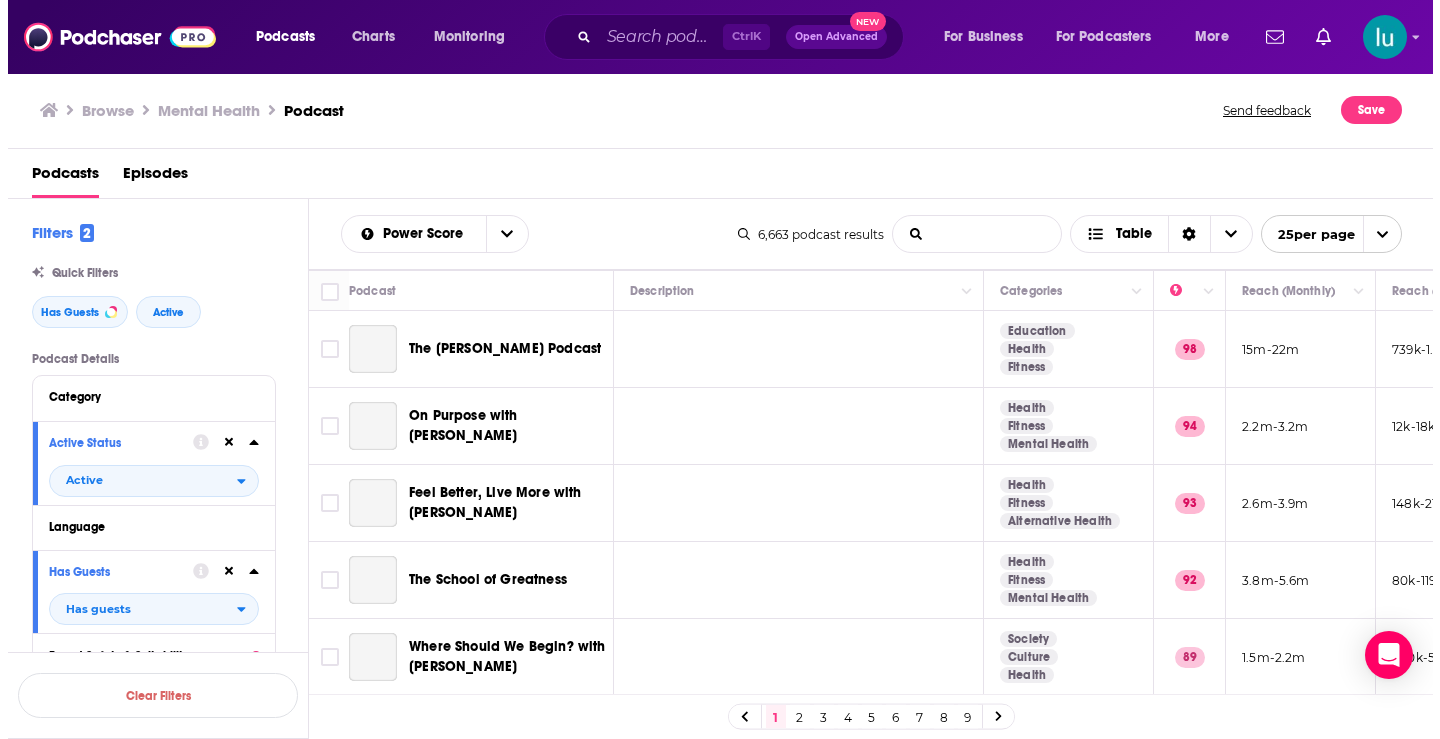scroll, scrollTop: 0, scrollLeft: 0, axis: both 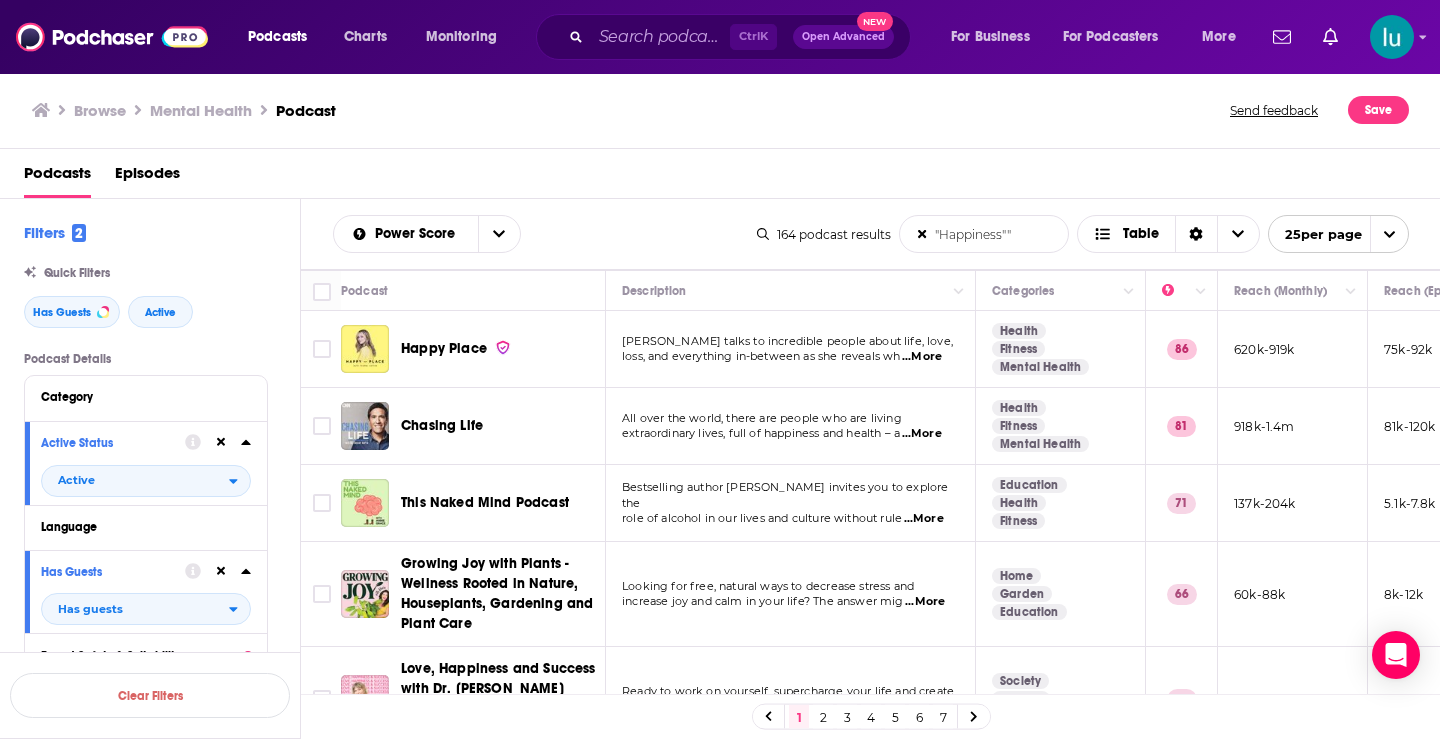 type on ""Happiness""" 